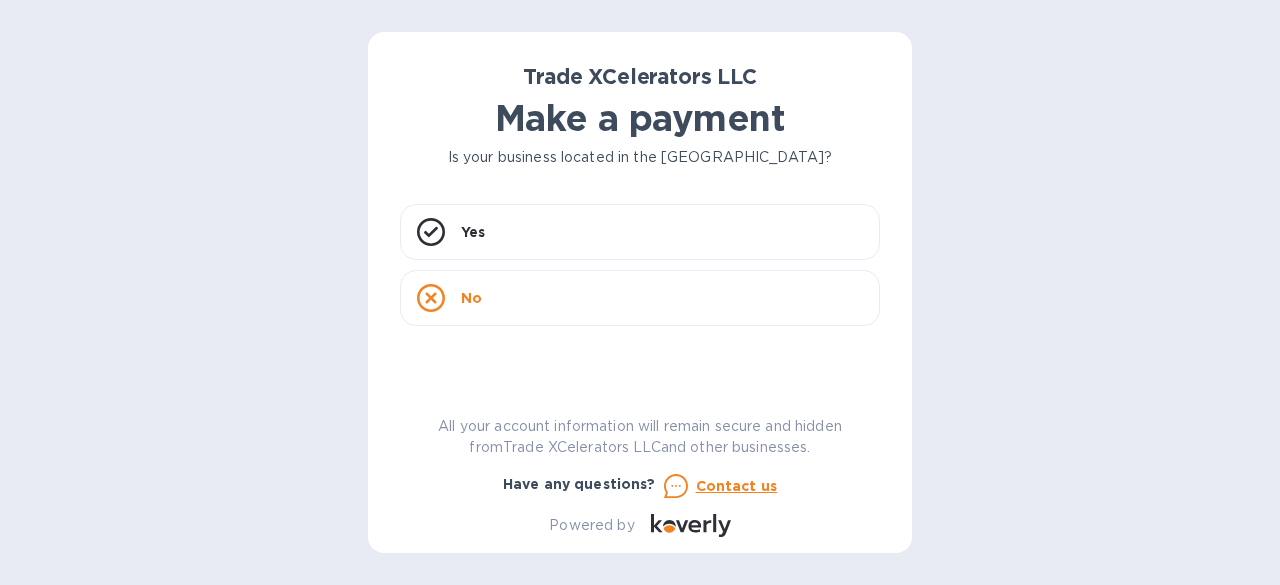 scroll, scrollTop: 0, scrollLeft: 0, axis: both 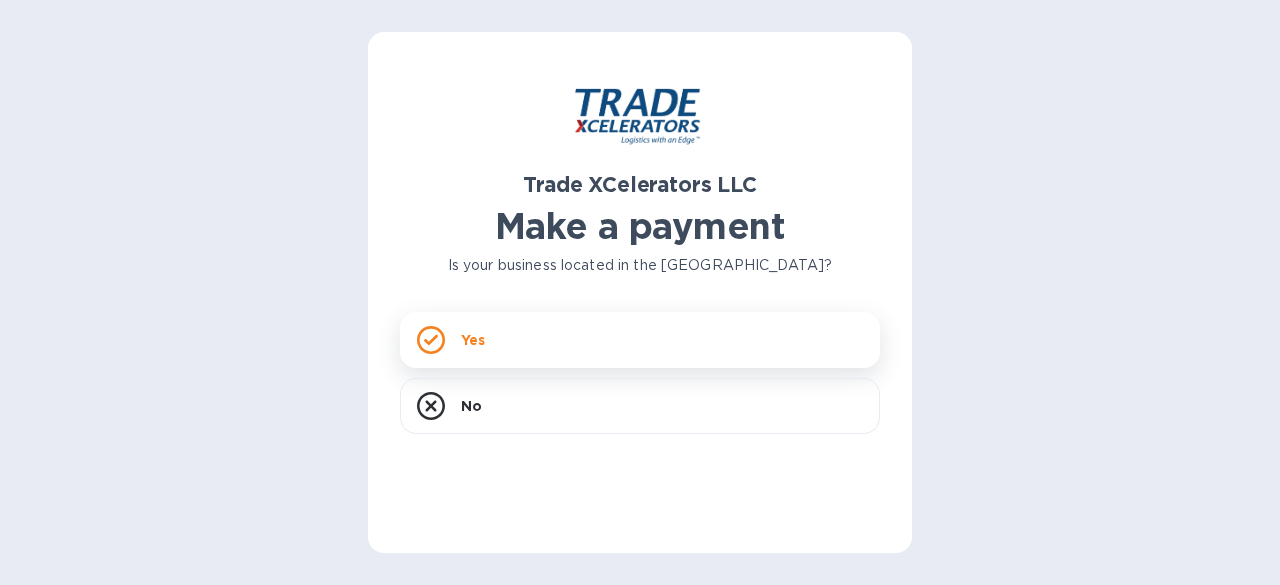 click on "Yes" at bounding box center [640, 340] 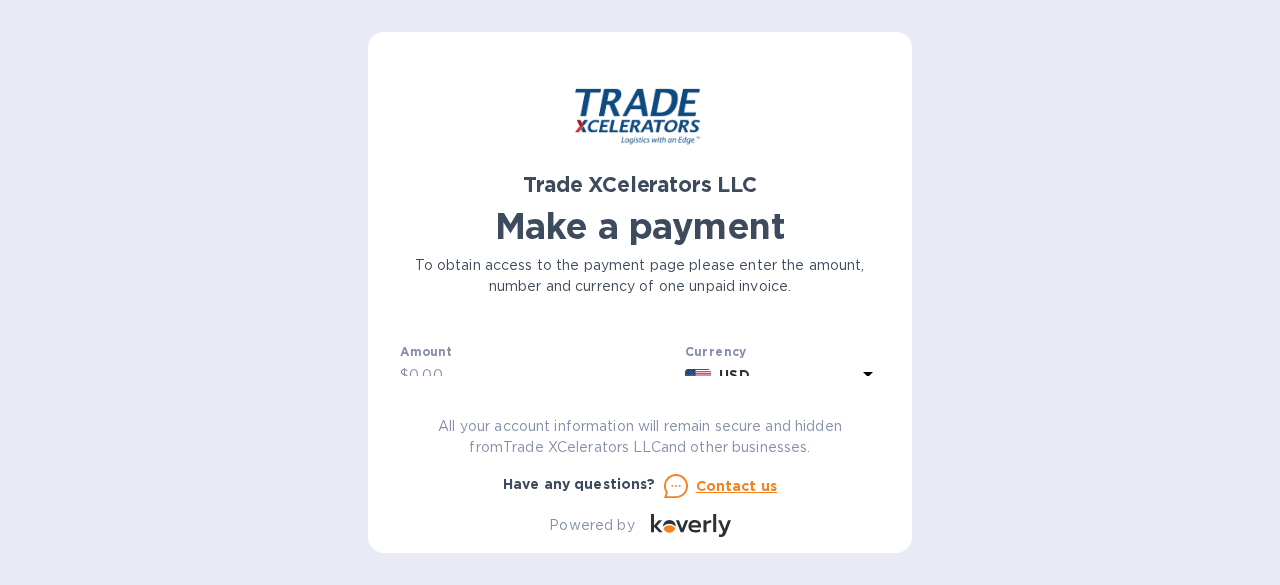 scroll, scrollTop: 0, scrollLeft: 0, axis: both 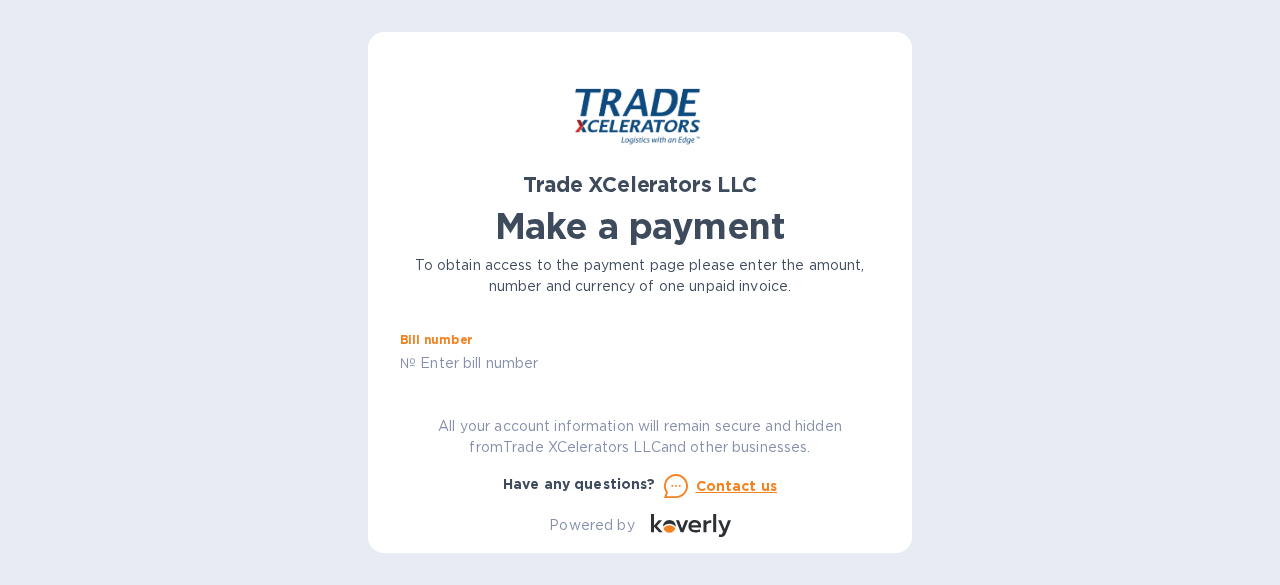 click at bounding box center (648, 364) 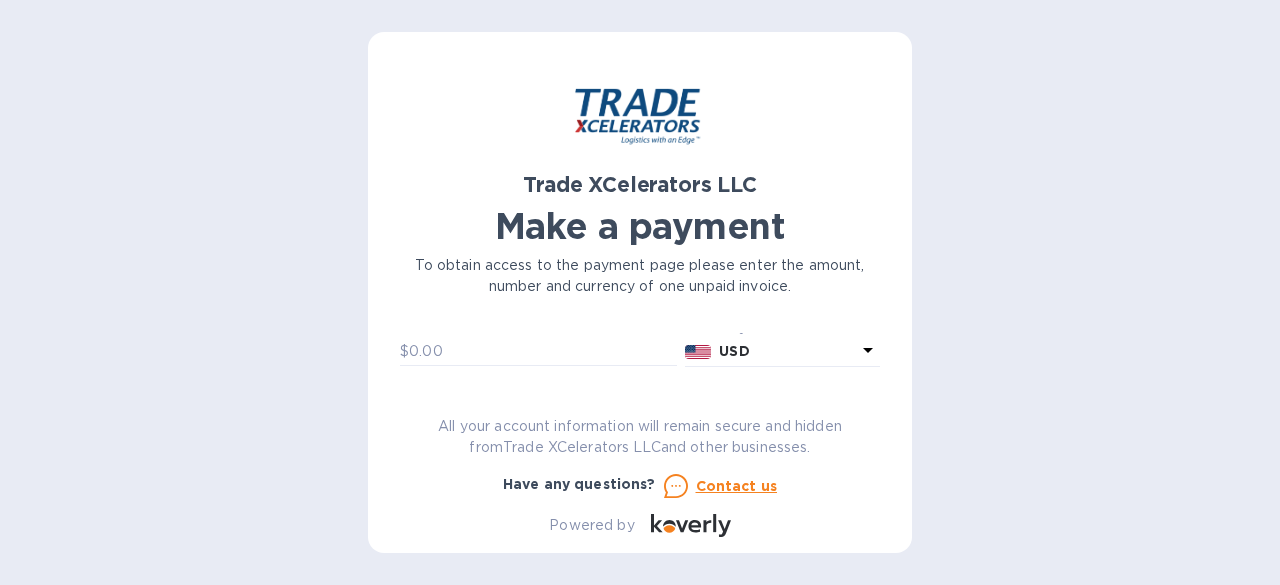 scroll, scrollTop: 0, scrollLeft: 0, axis: both 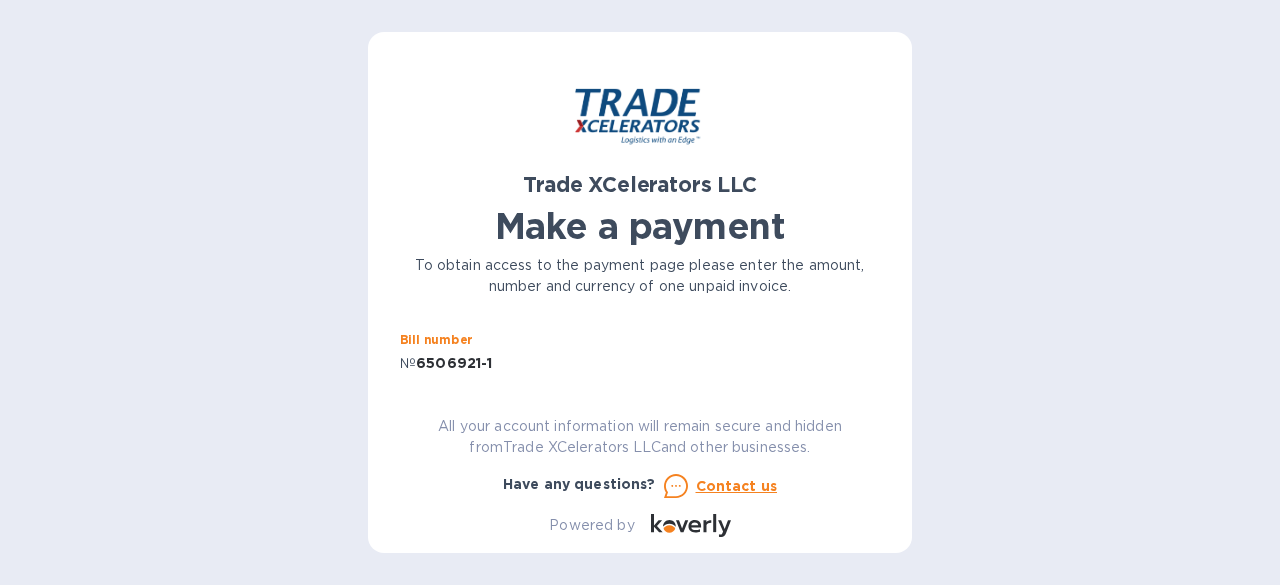 type on "6506921-1" 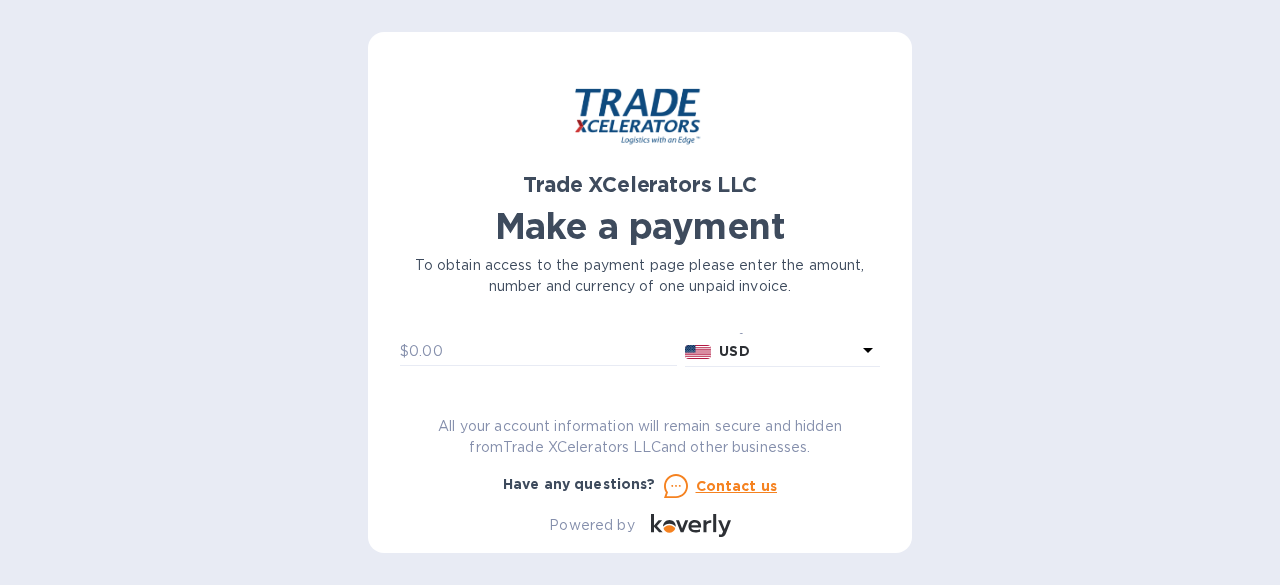 scroll, scrollTop: 82, scrollLeft: 0, axis: vertical 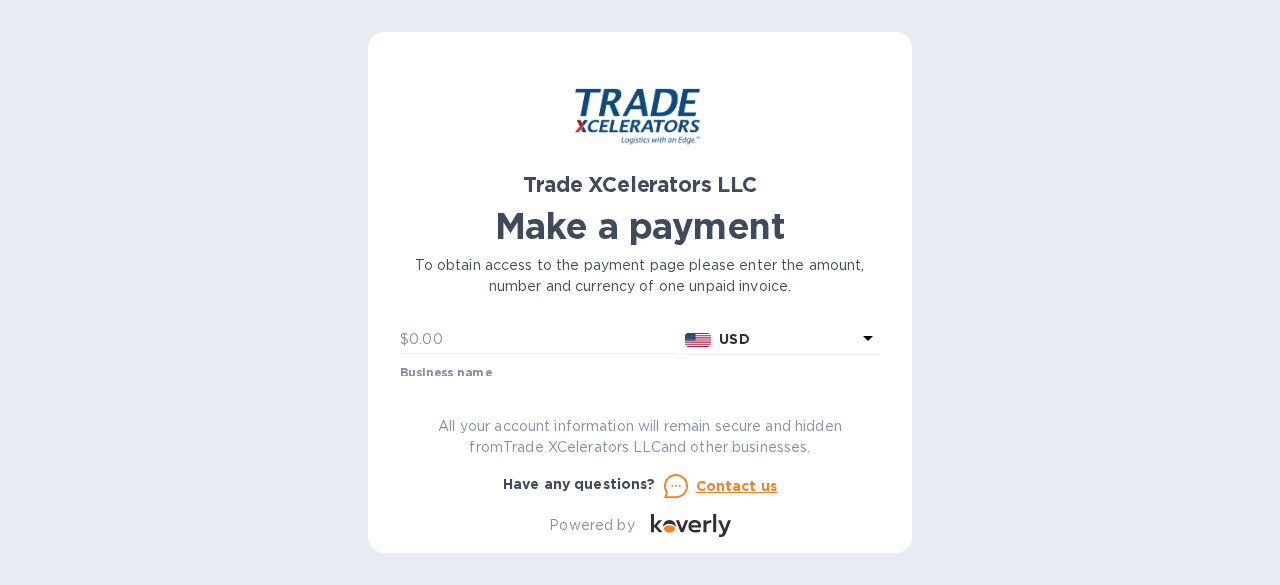 drag, startPoint x: 464, startPoint y: 339, endPoint x: 311, endPoint y: 345, distance: 153.1176 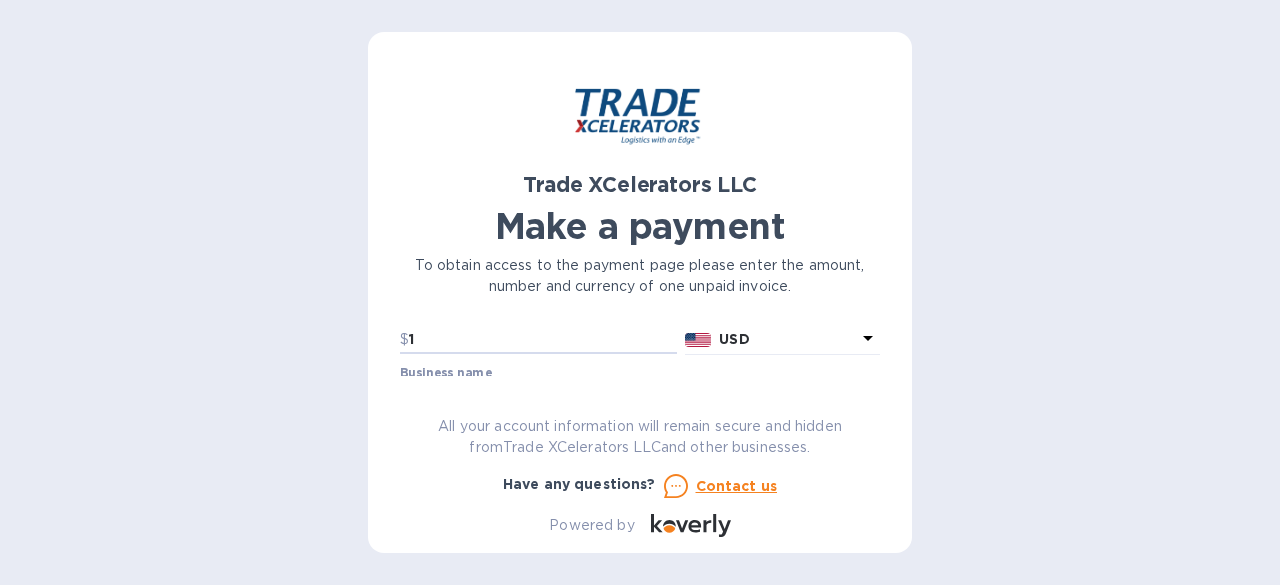 scroll, scrollTop: 79, scrollLeft: 0, axis: vertical 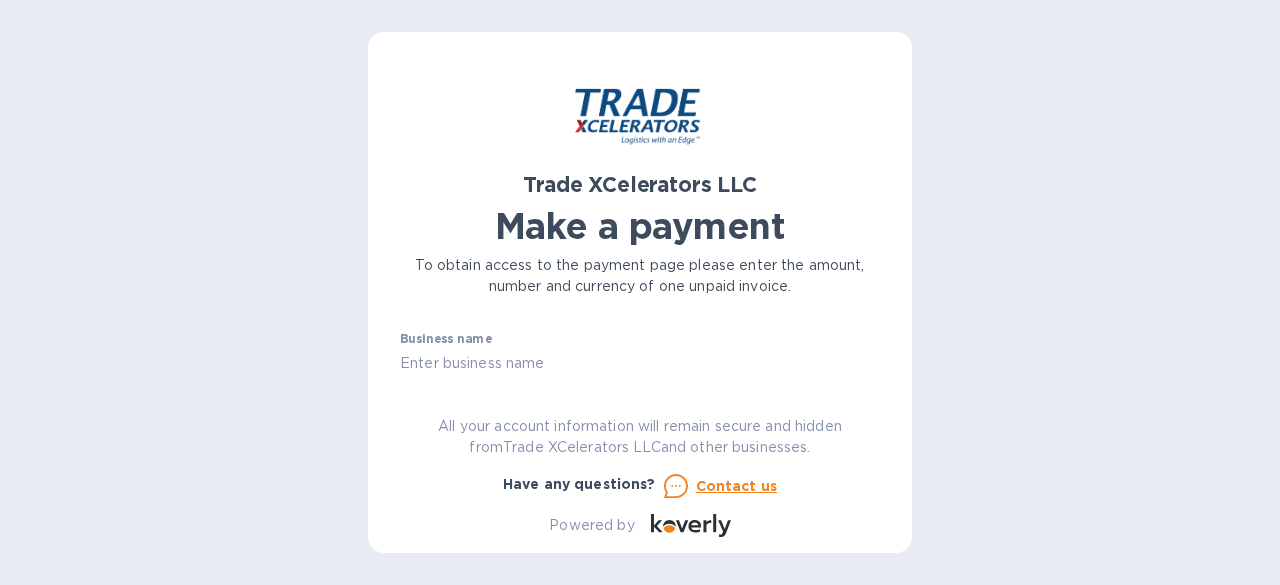 type on "1,141.22" 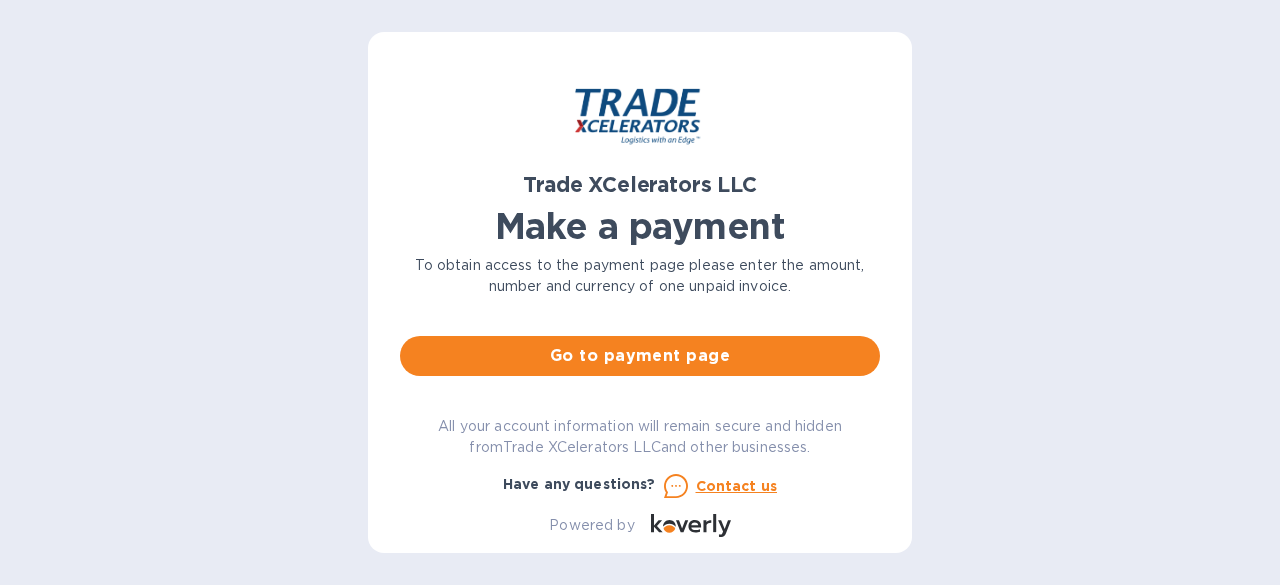 scroll, scrollTop: 187, scrollLeft: 0, axis: vertical 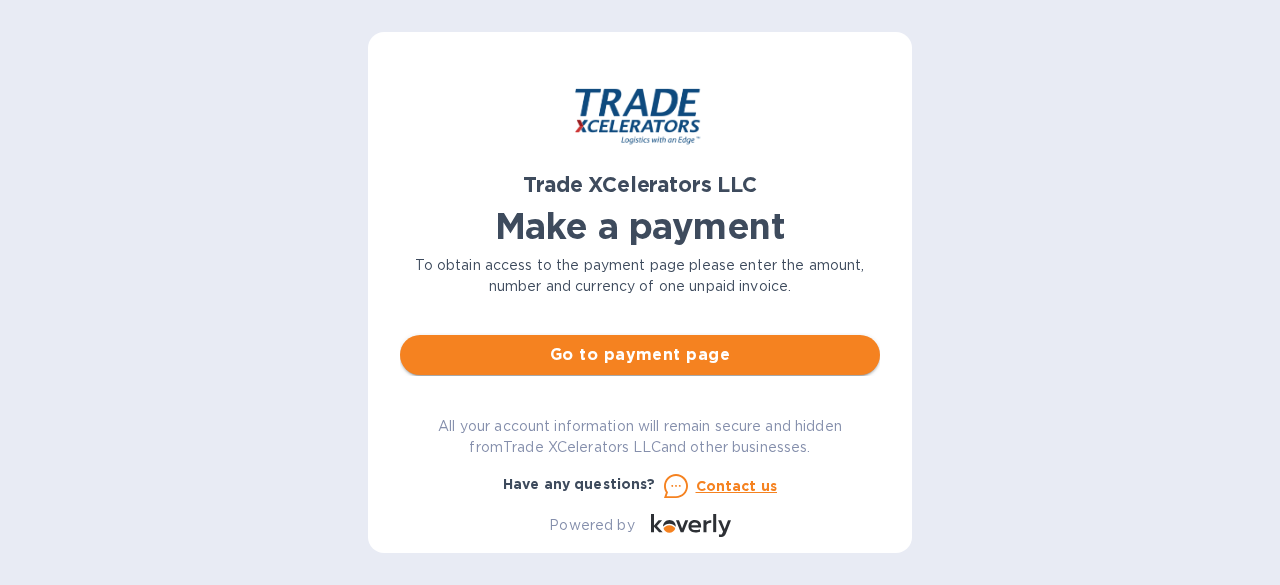 type on "CASALU LLC" 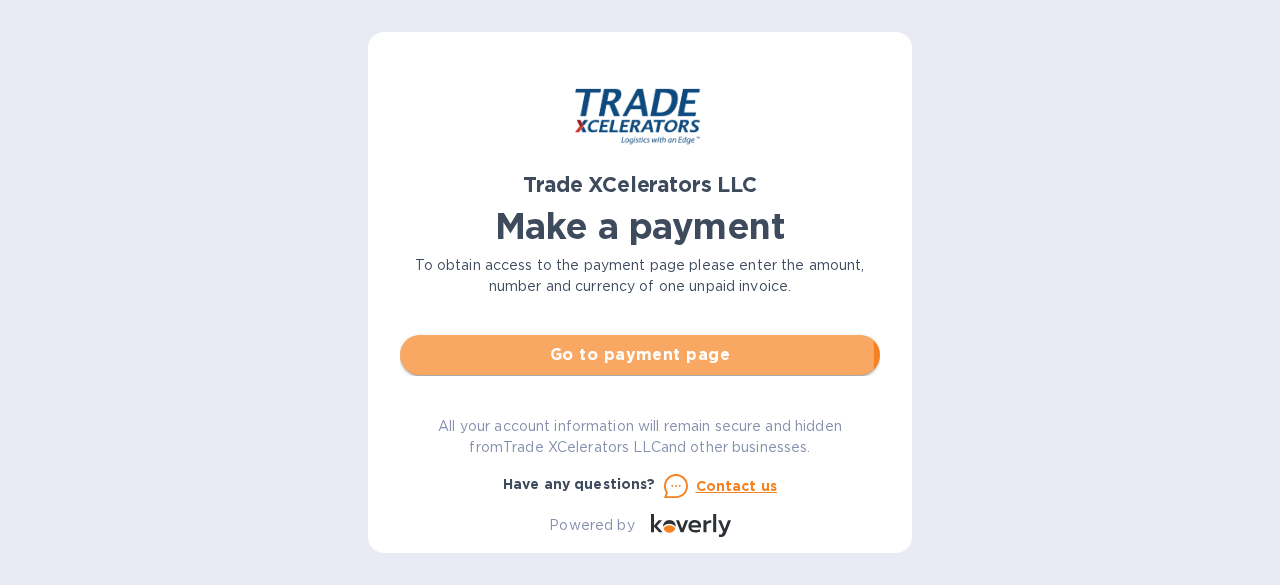 click on "Go to payment page" at bounding box center [640, 355] 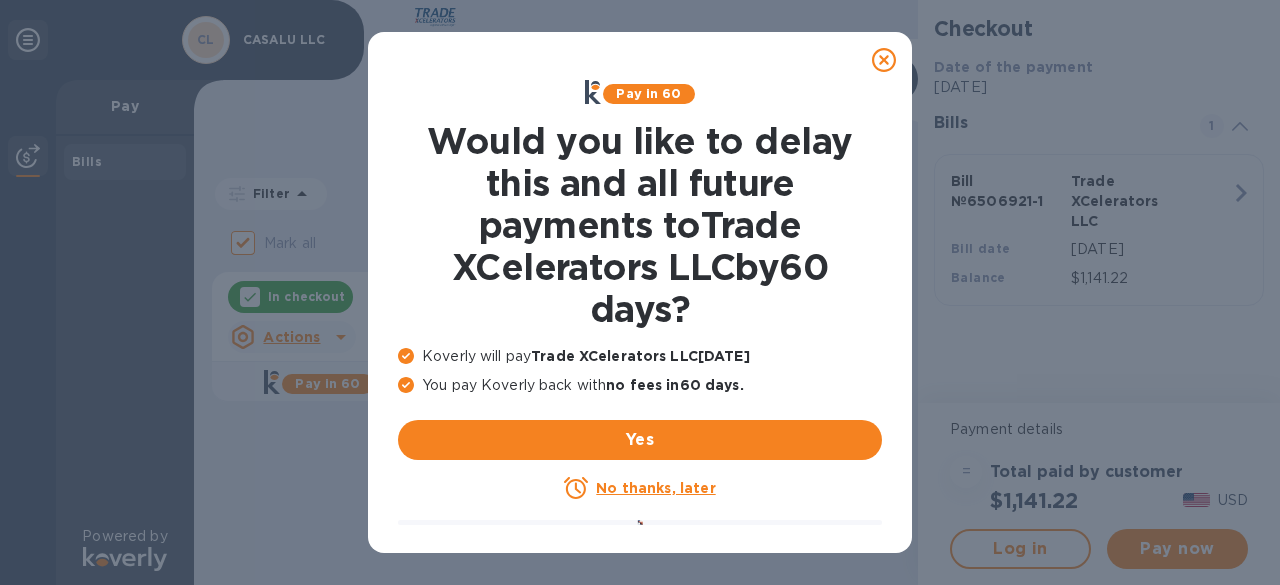 click 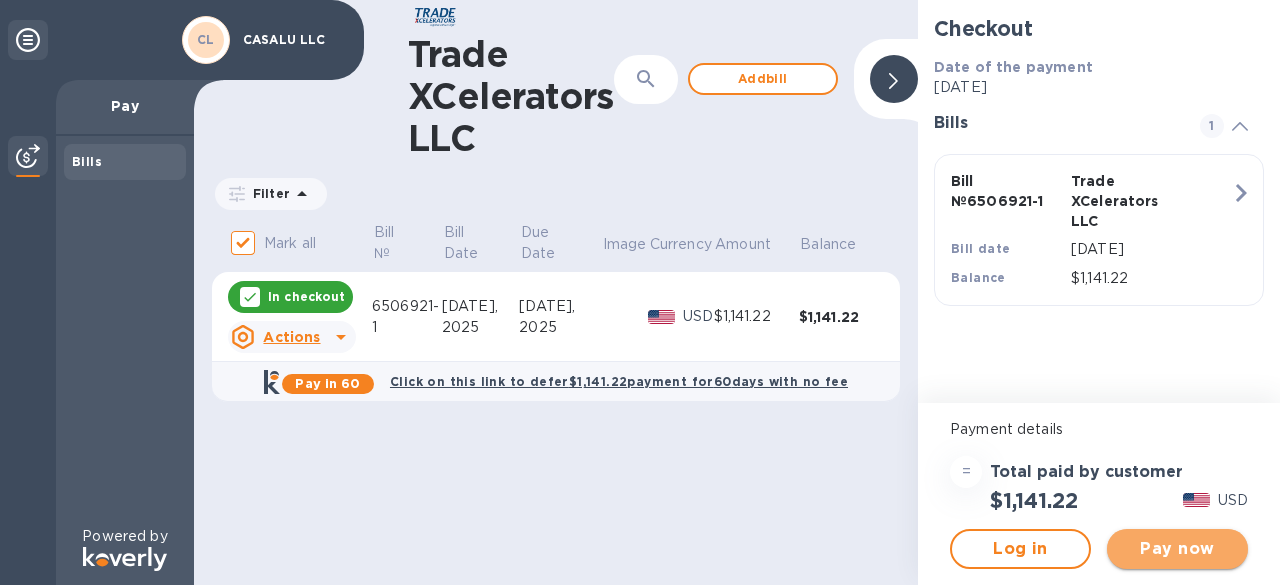 click on "Pay now" at bounding box center [1177, 549] 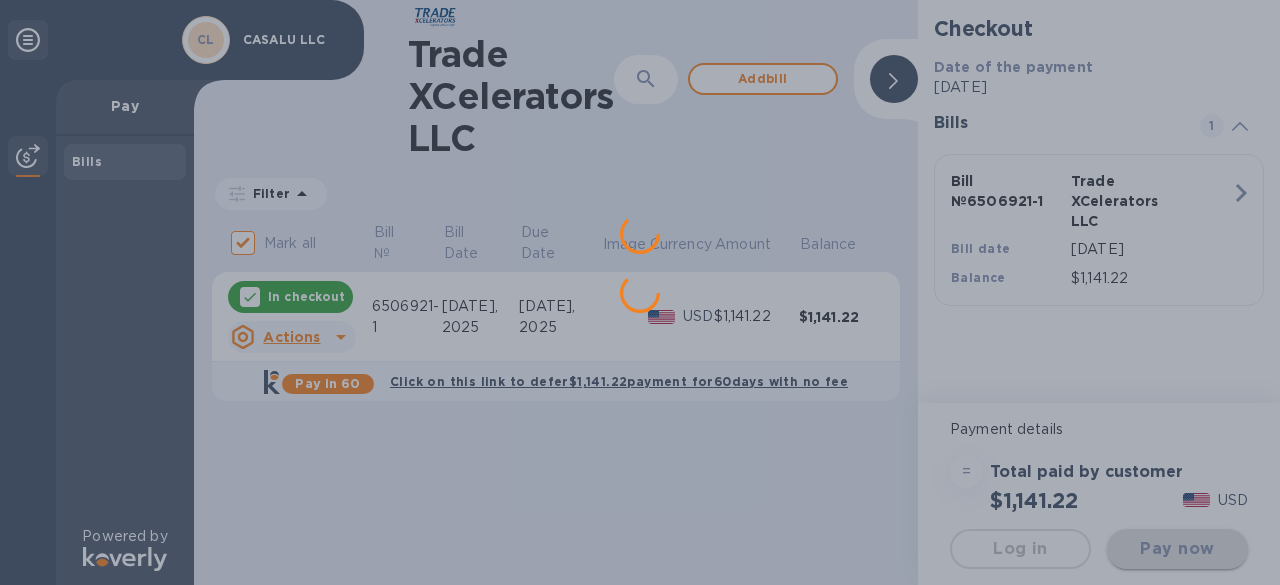 scroll, scrollTop: 0, scrollLeft: 0, axis: both 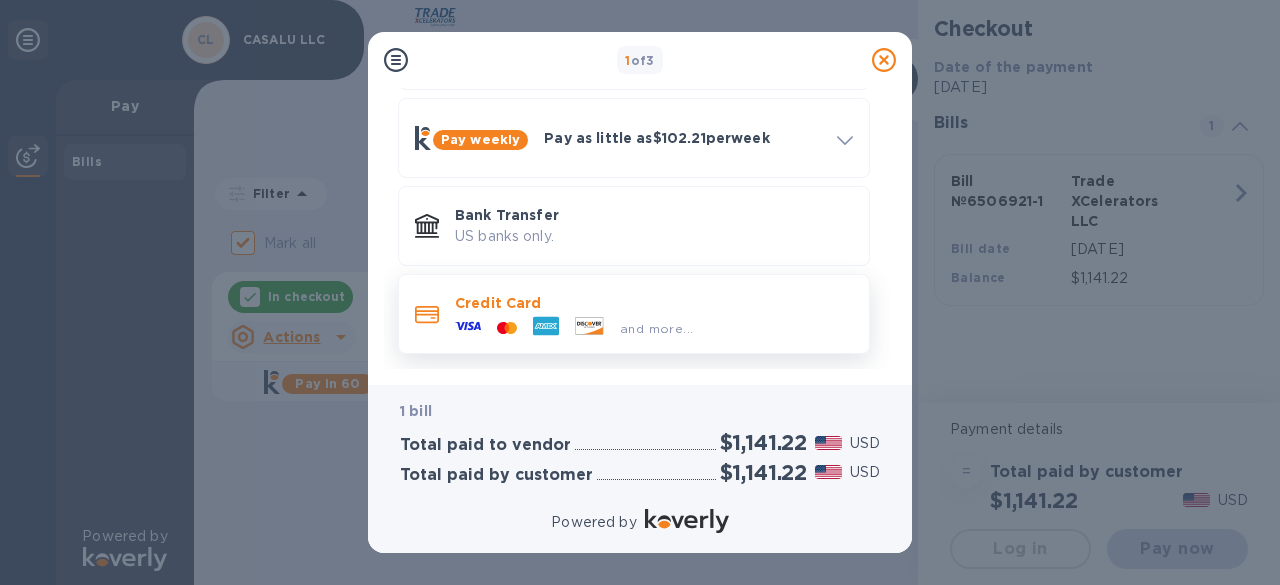 click on "Credit Card" at bounding box center [654, 303] 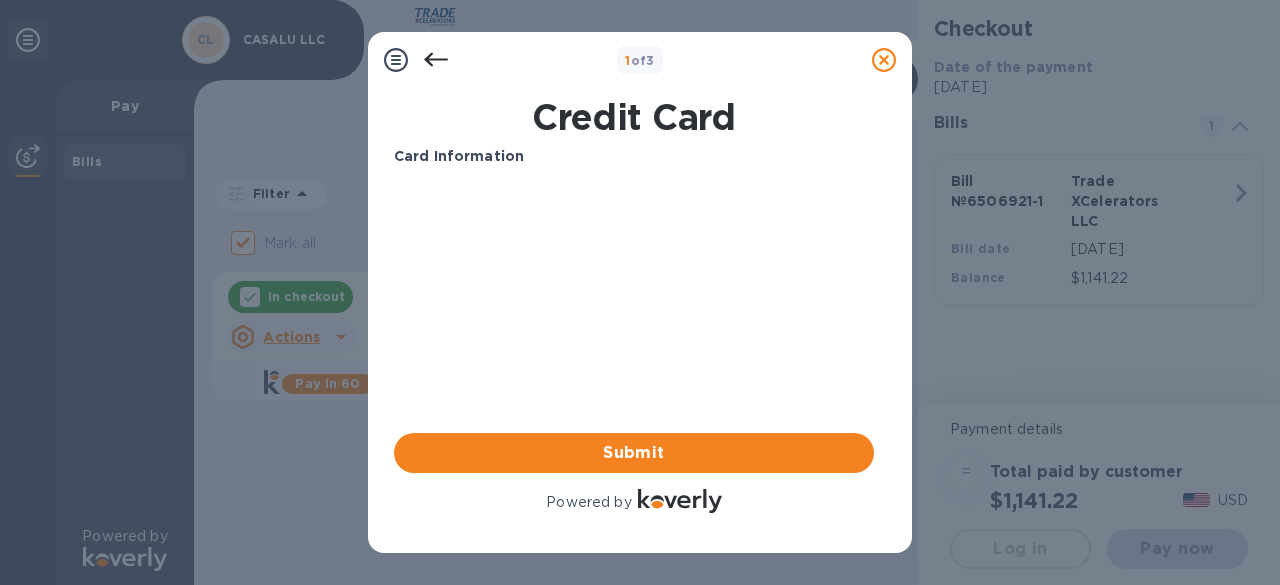 scroll, scrollTop: 0, scrollLeft: 0, axis: both 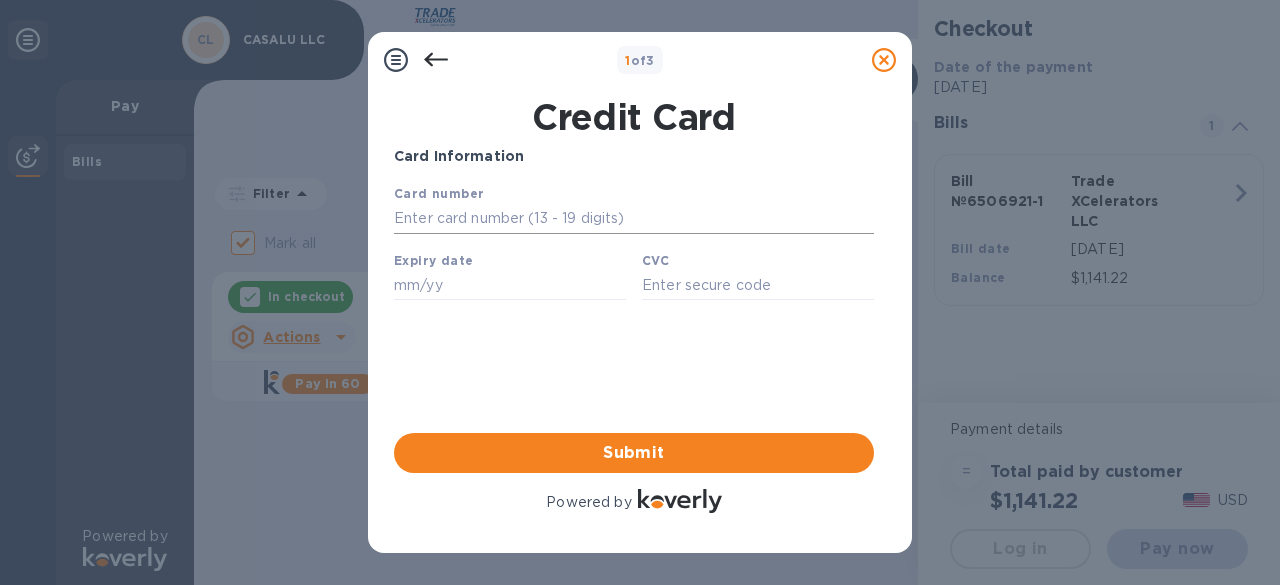 click at bounding box center [634, 219] 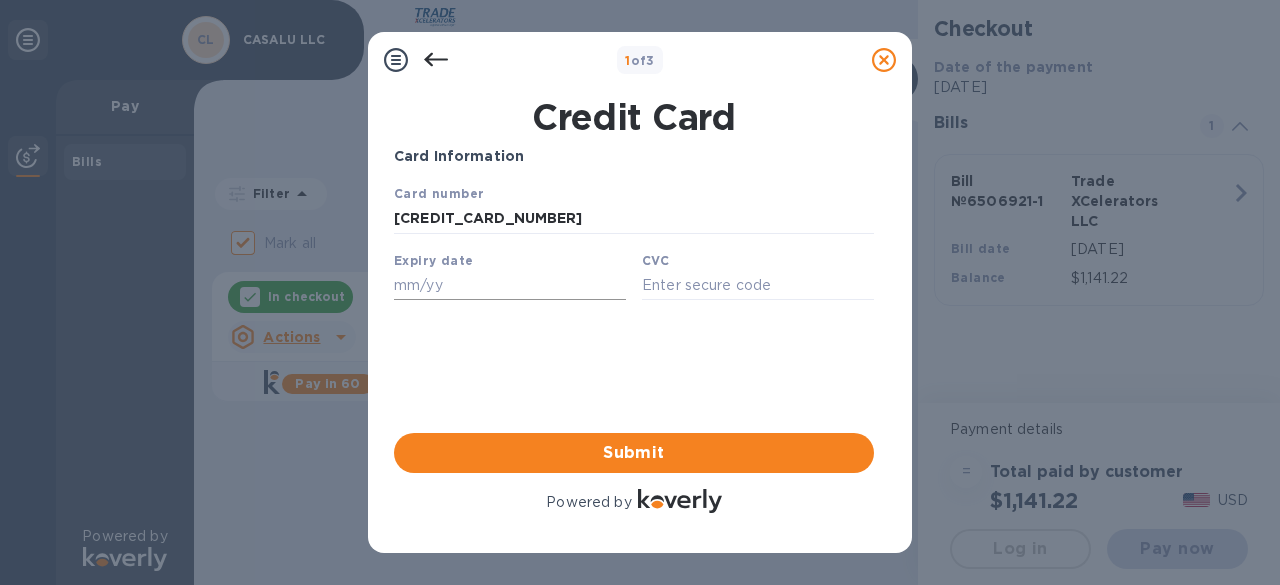 type on "[CREDIT_CARD_NUMBER]" 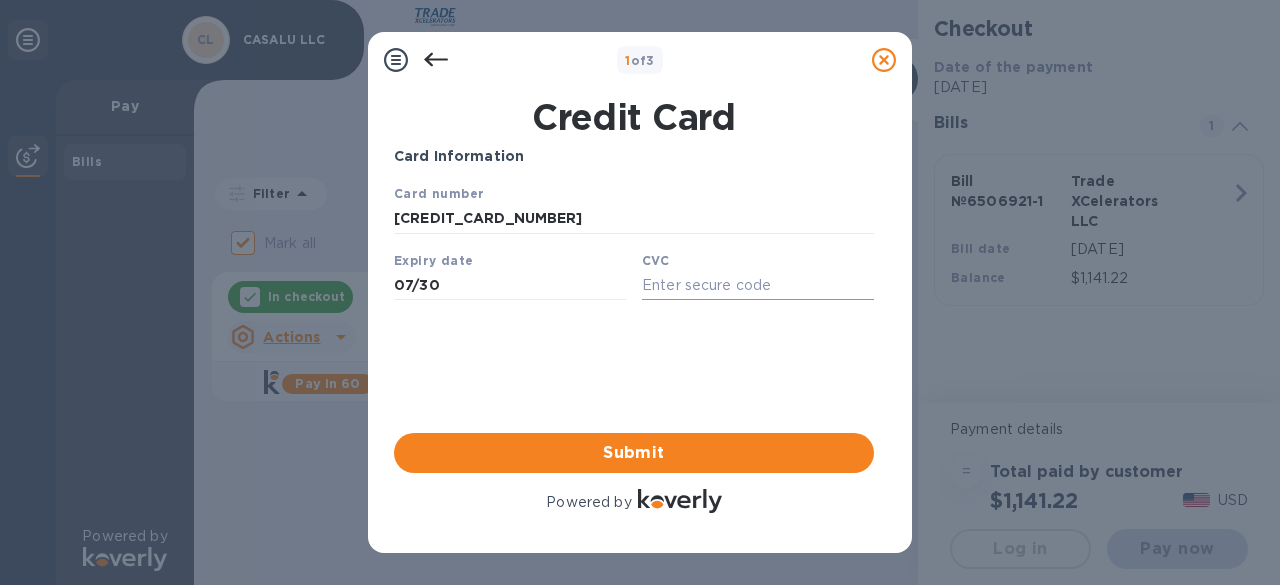 type on "07/30" 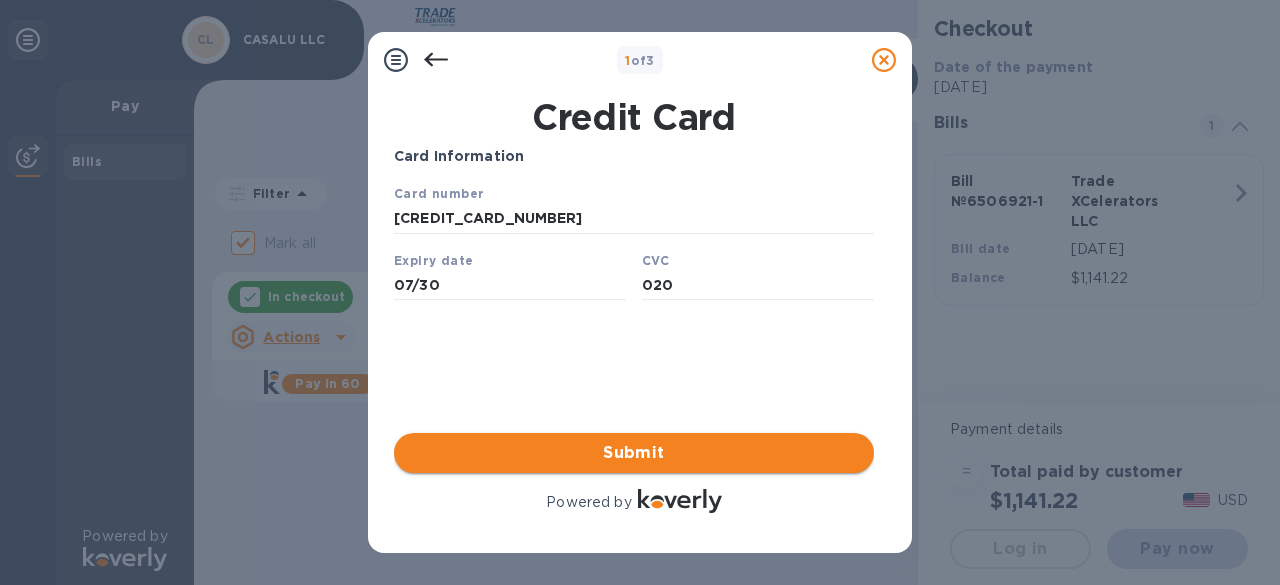 type on "020" 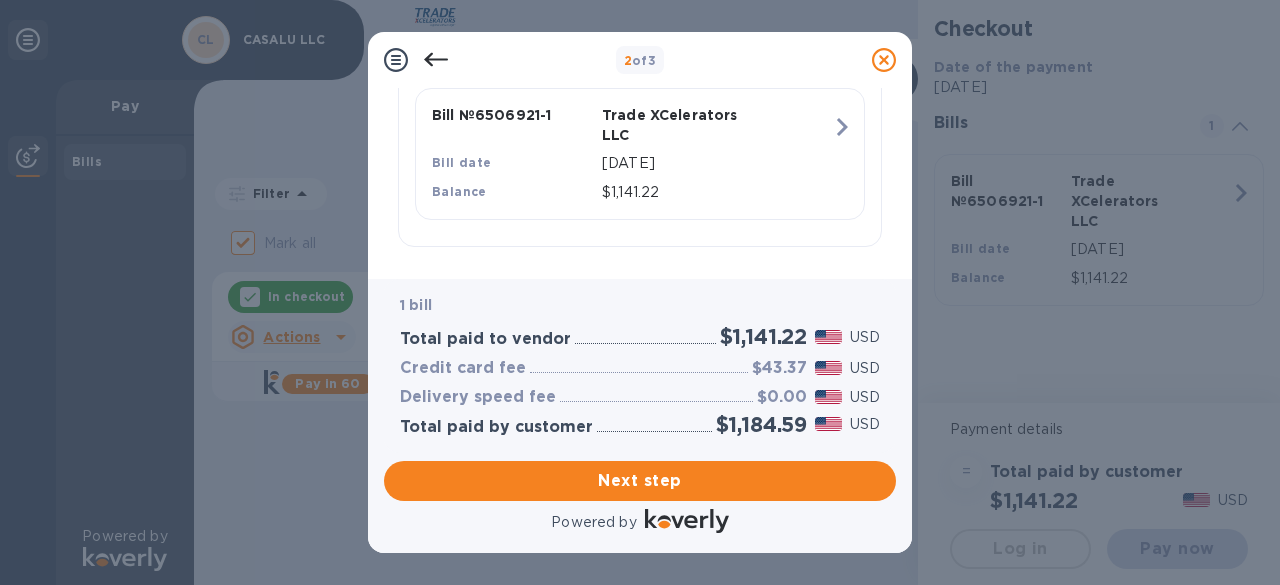 scroll, scrollTop: 506, scrollLeft: 0, axis: vertical 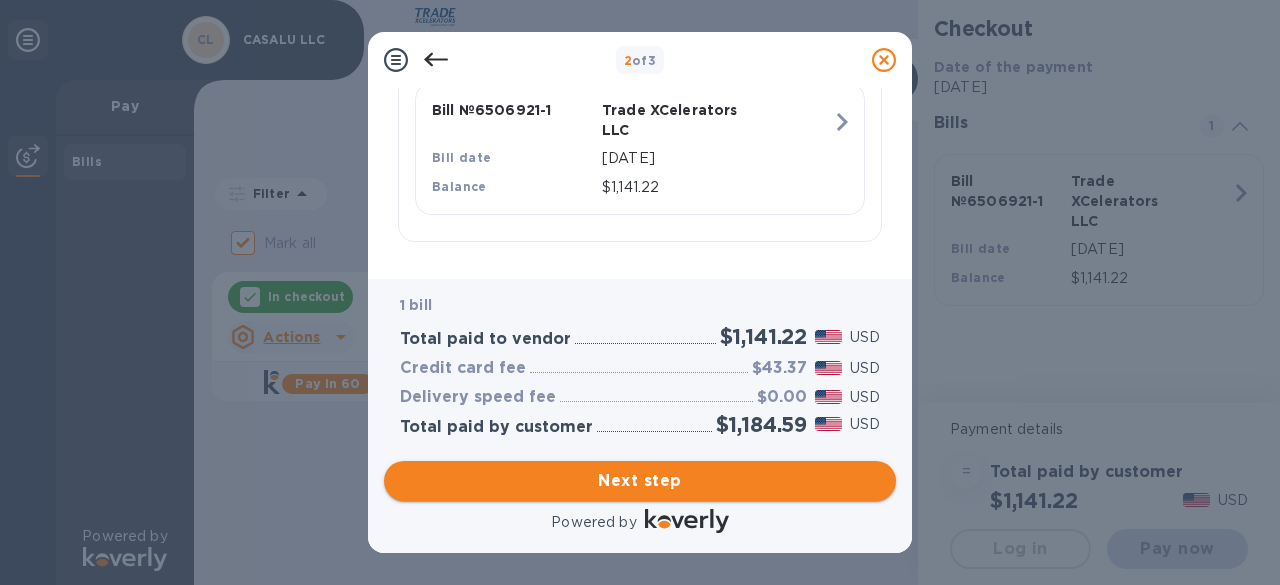 click on "Next step" at bounding box center (640, 481) 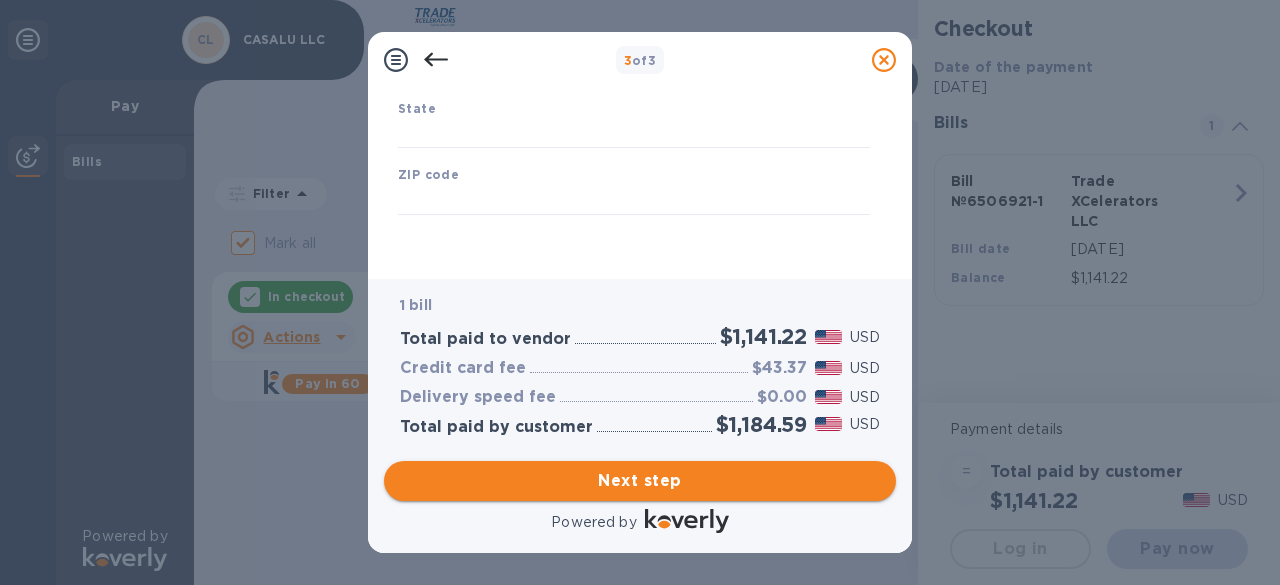 scroll, scrollTop: 397, scrollLeft: 0, axis: vertical 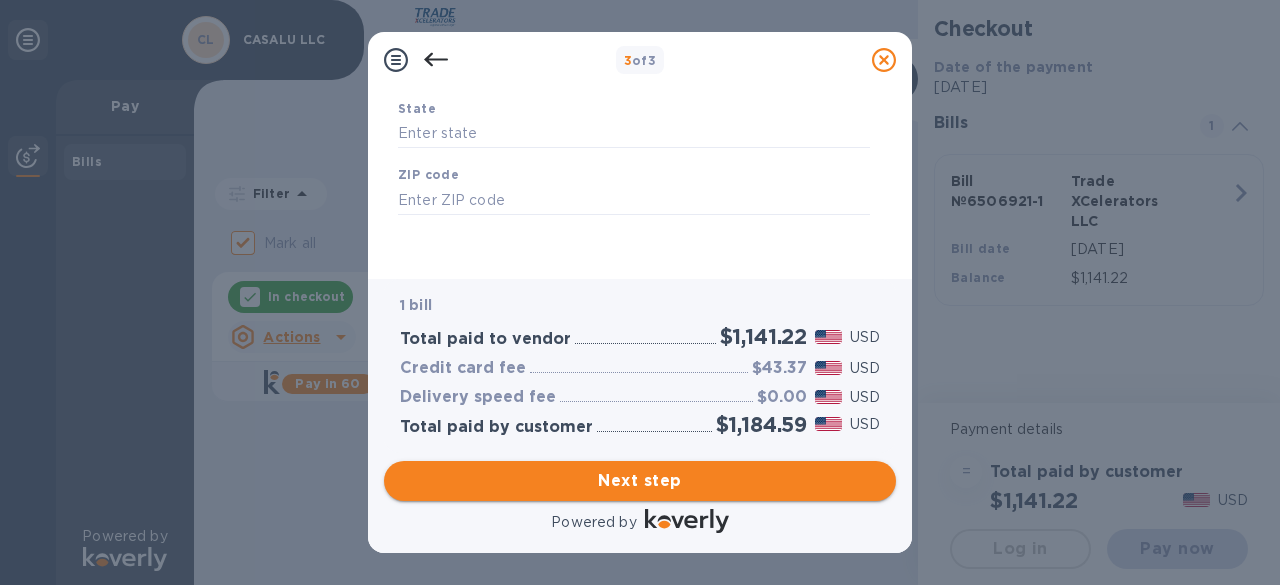 type on "[GEOGRAPHIC_DATA]" 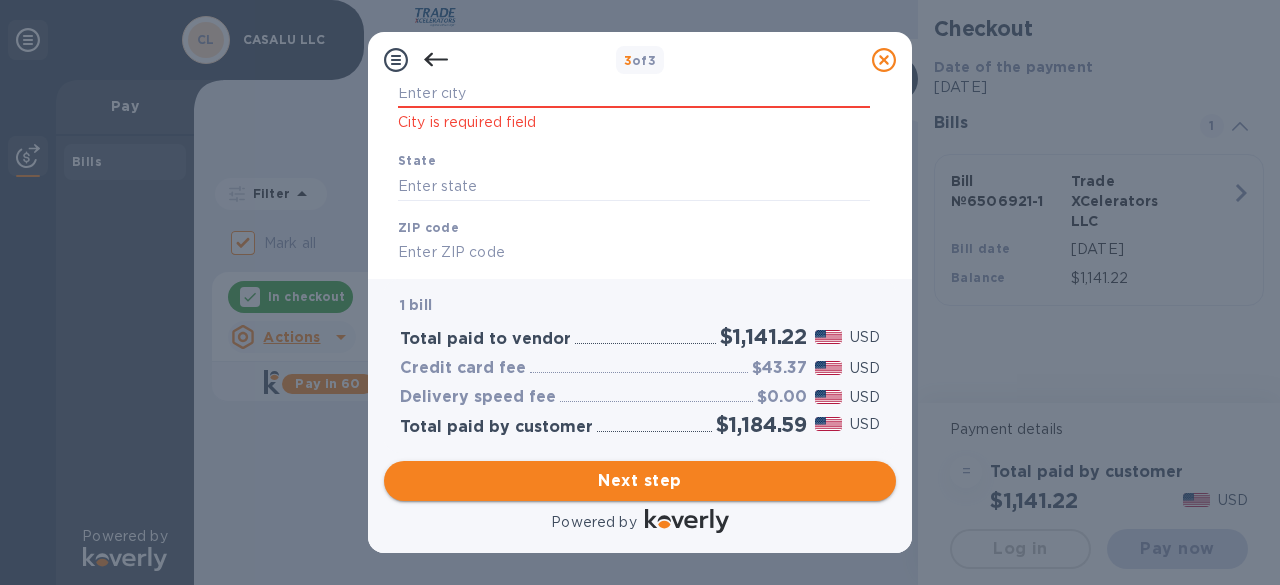 scroll, scrollTop: 472, scrollLeft: 0, axis: vertical 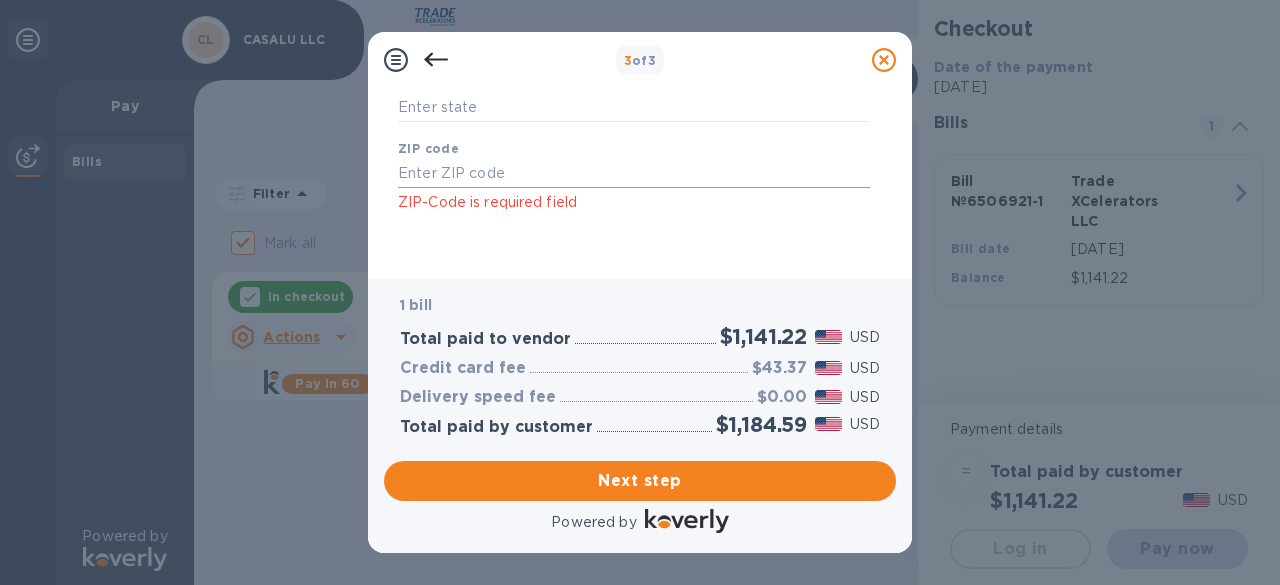 click at bounding box center [634, 174] 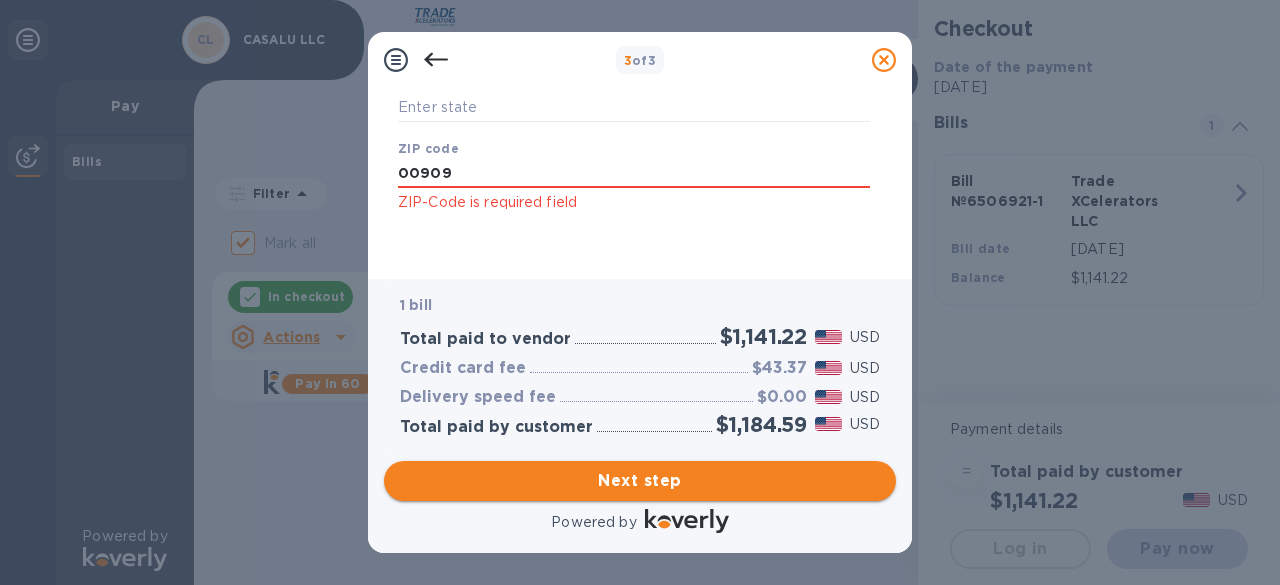 type on "00909" 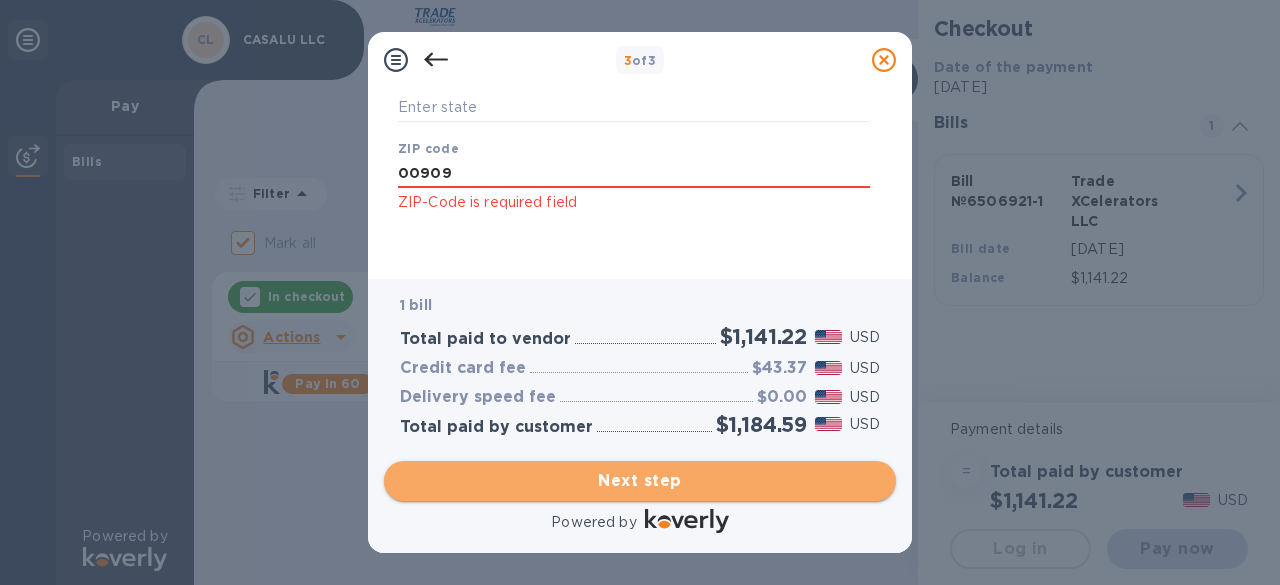 click on "Next step" at bounding box center [640, 481] 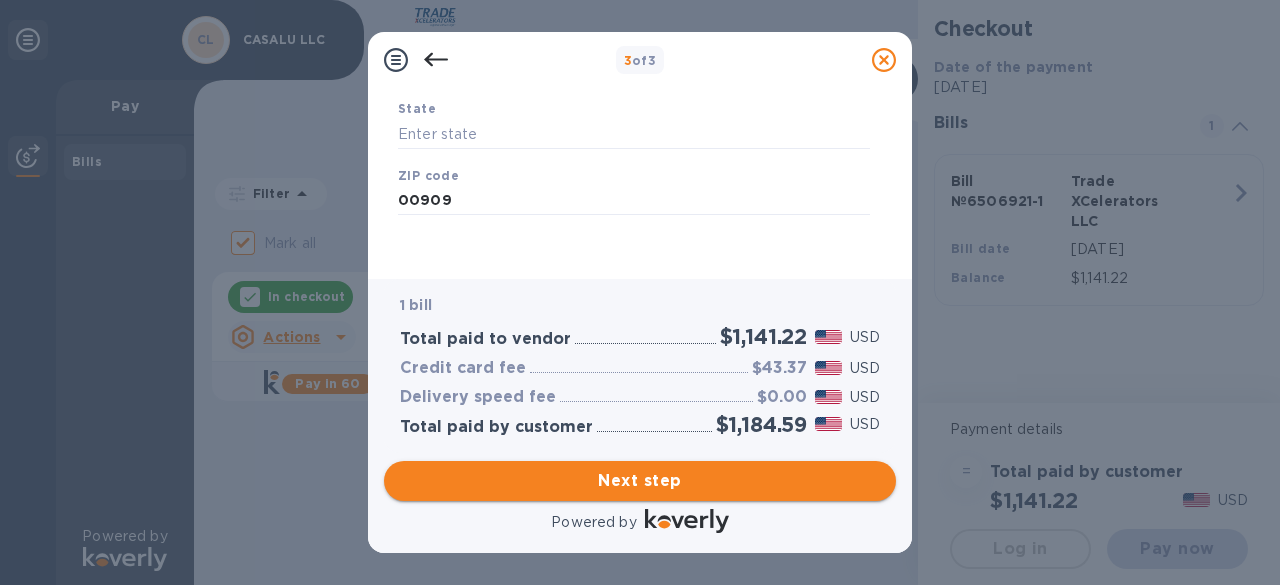 scroll, scrollTop: 446, scrollLeft: 0, axis: vertical 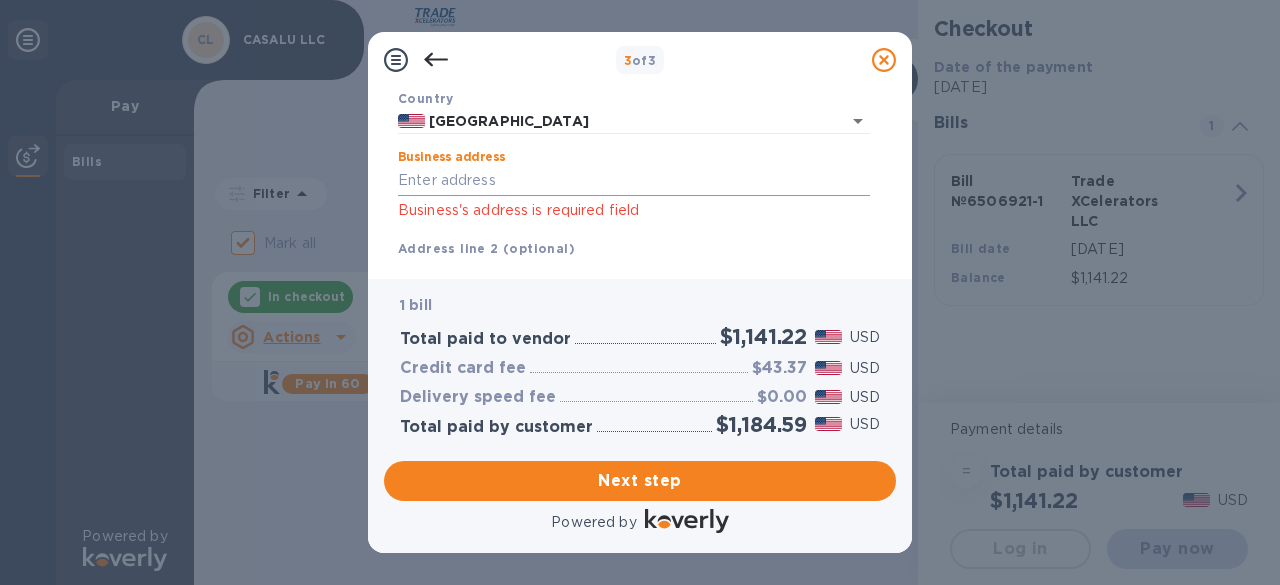 click on "Business address" at bounding box center [634, 181] 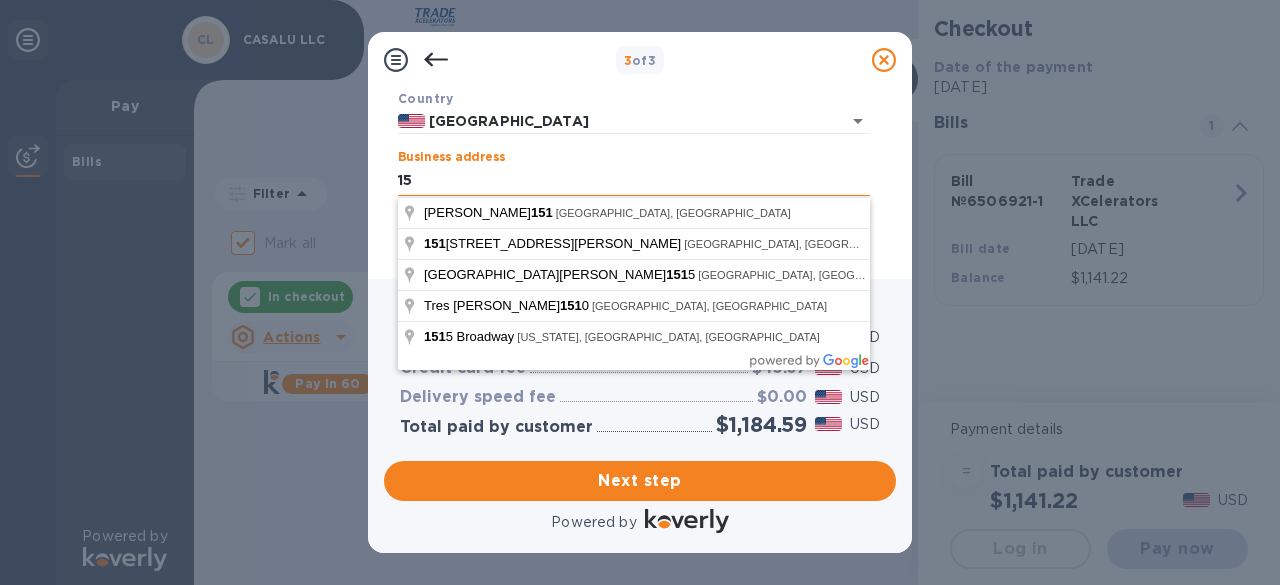 type on "1" 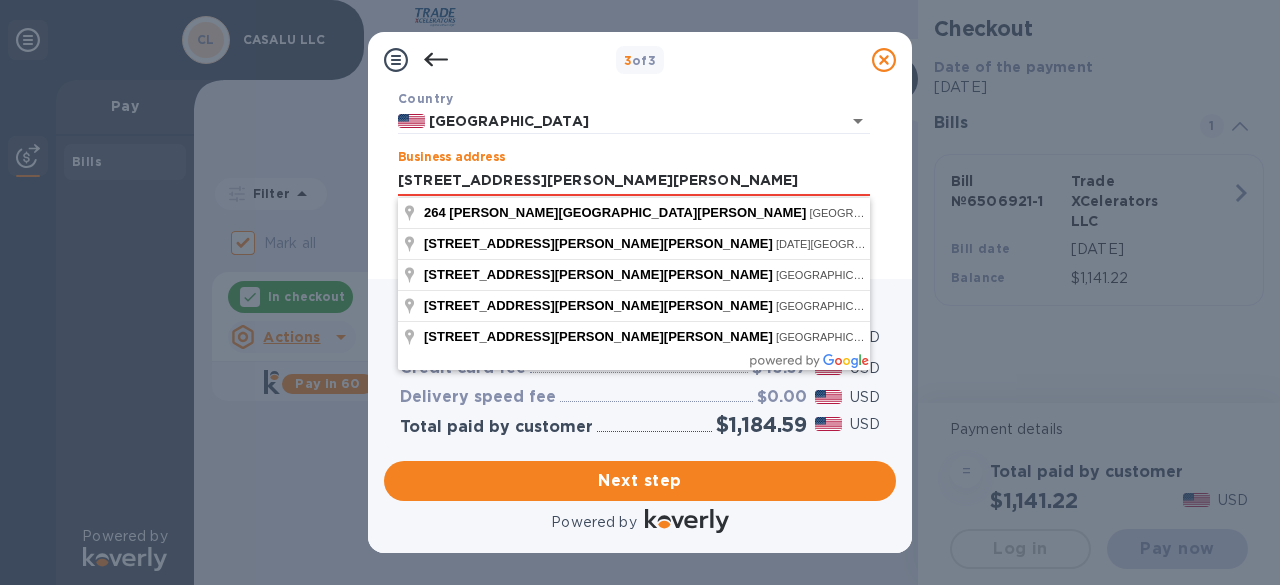 type on "[STREET_ADDRESS][PERSON_NAME][PERSON_NAME]" 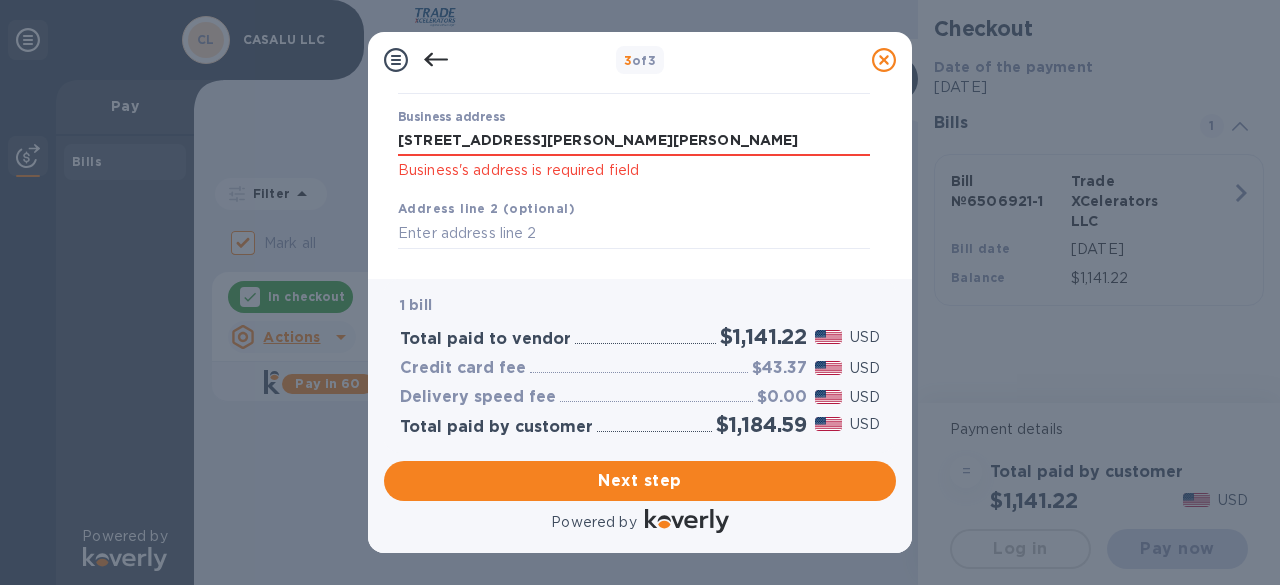 scroll, scrollTop: 203, scrollLeft: 0, axis: vertical 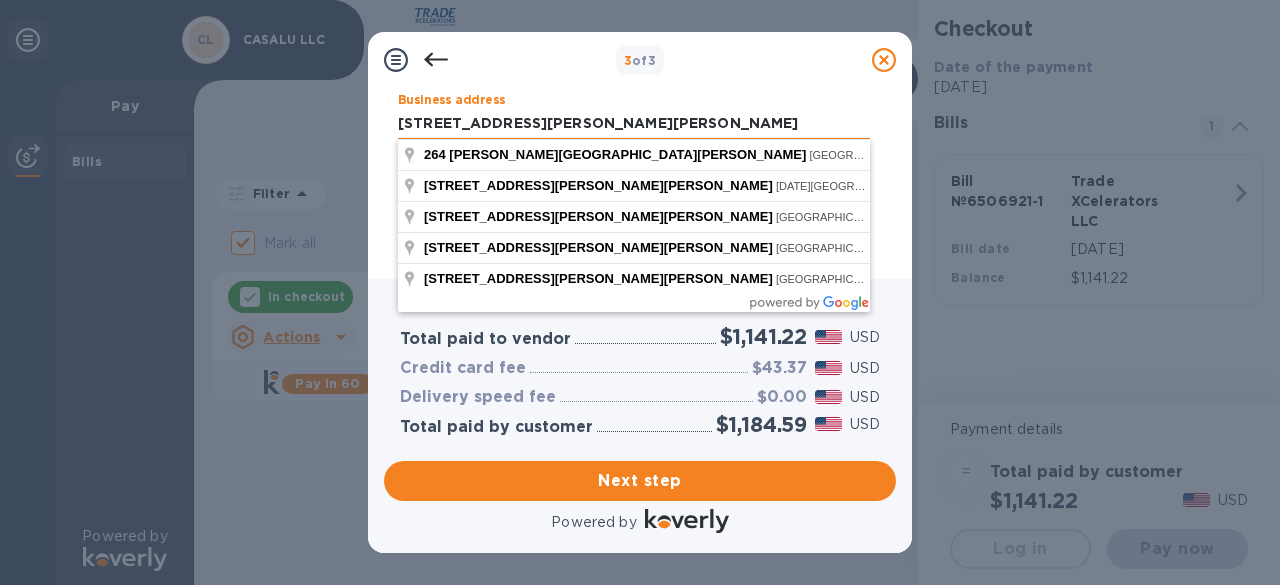 click on "[STREET_ADDRESS][PERSON_NAME][PERSON_NAME]" at bounding box center (634, 124) 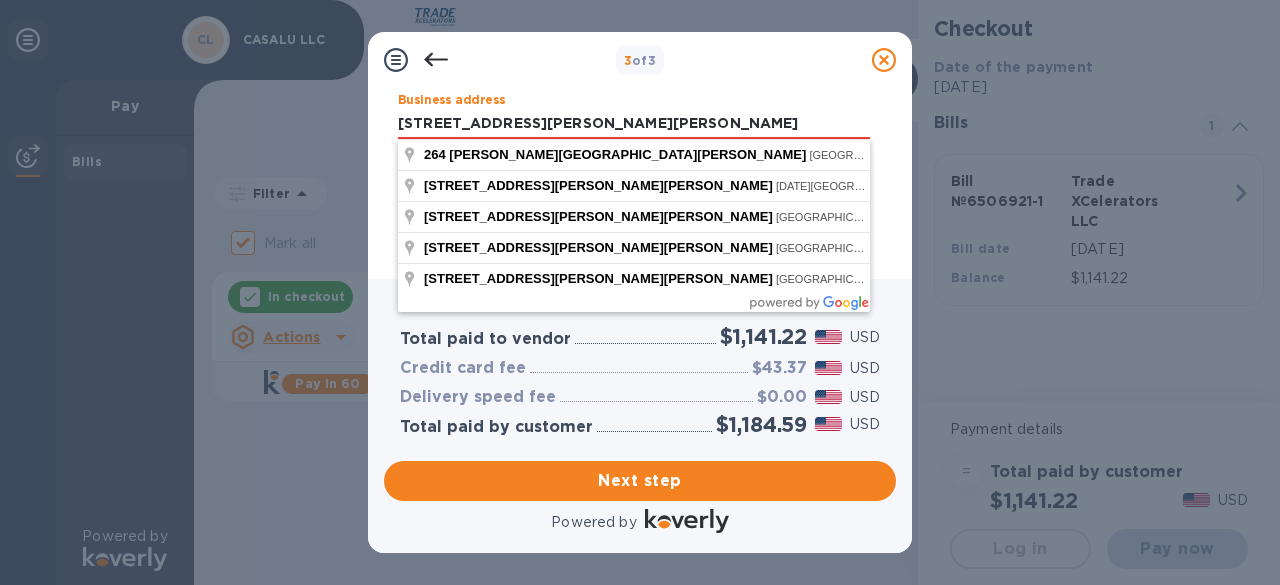 click on "Business address [STREET_ADDRESS][GEOGRAPHIC_DATA][PERSON_NAME][PERSON_NAME] Business's address is required field" at bounding box center (634, 129) 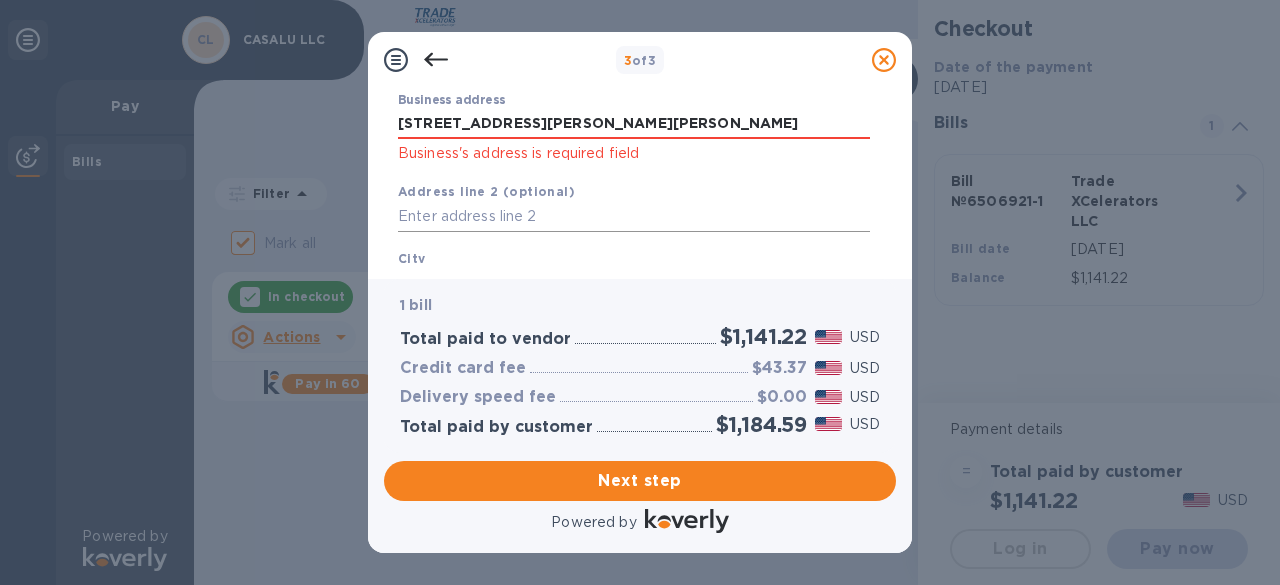 click at bounding box center [634, 217] 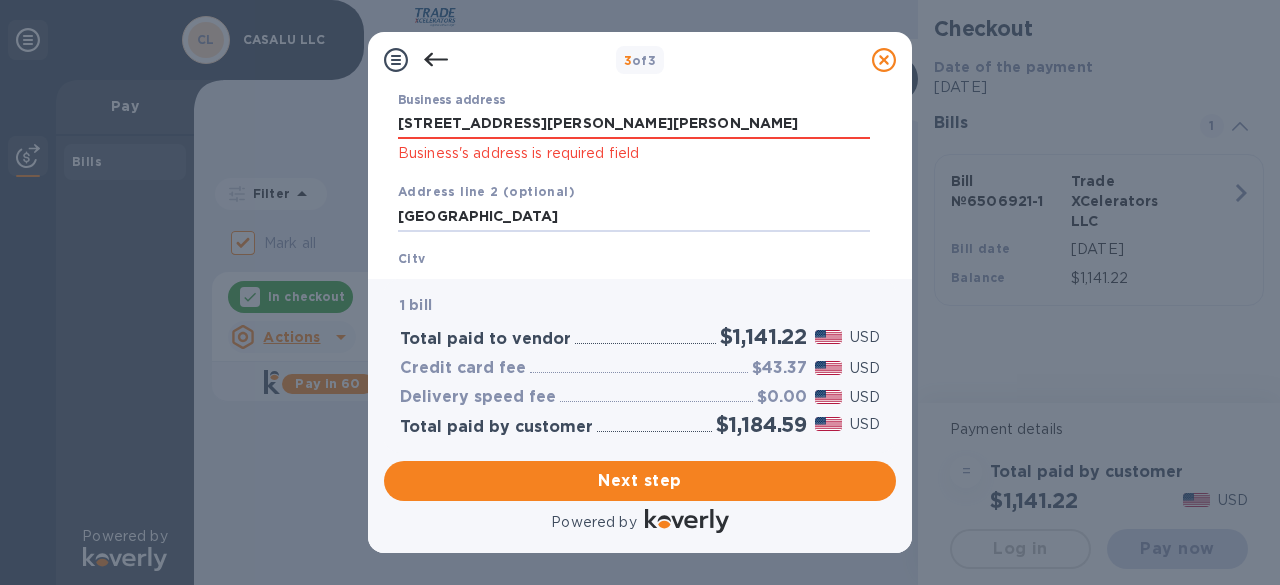 type on "[GEOGRAPHIC_DATA]" 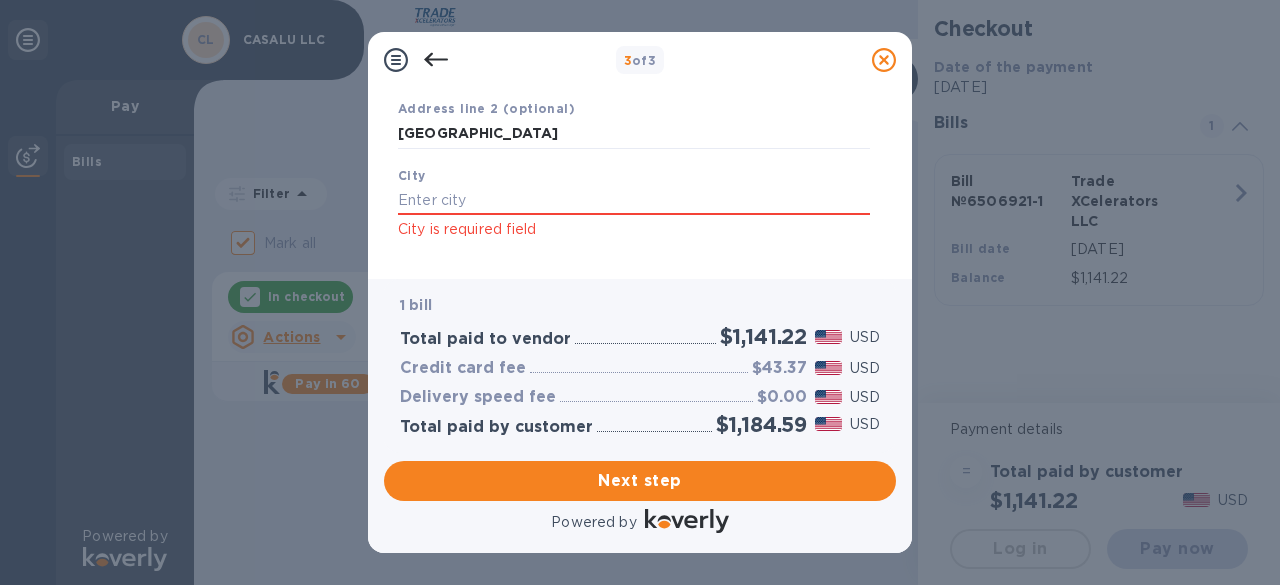 scroll, scrollTop: 292, scrollLeft: 0, axis: vertical 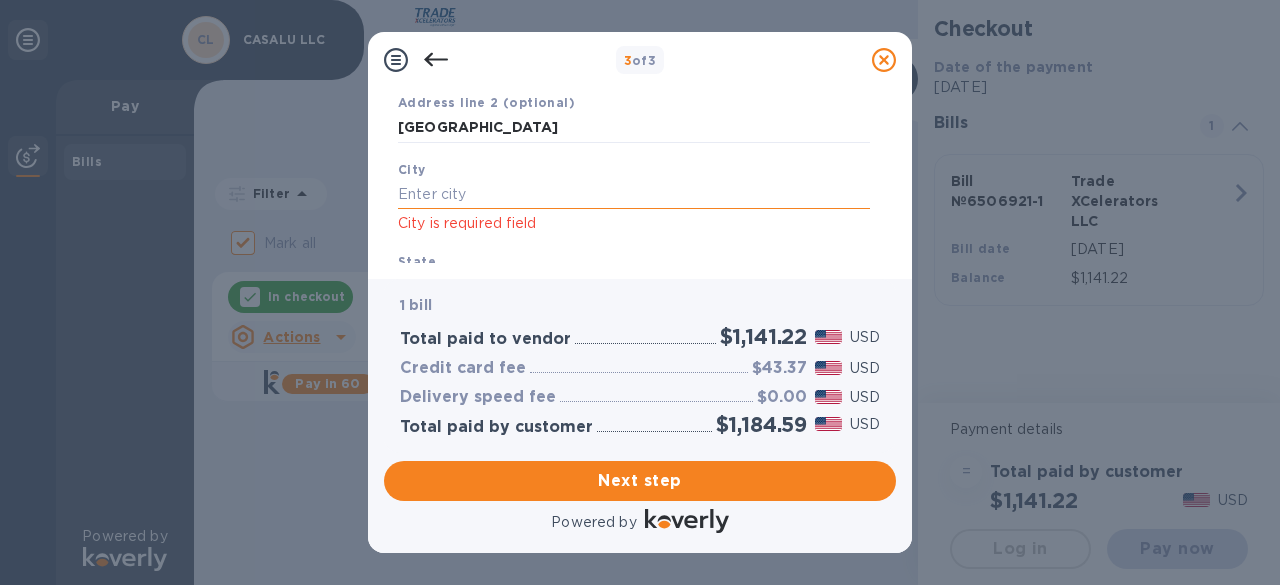 click at bounding box center (634, 194) 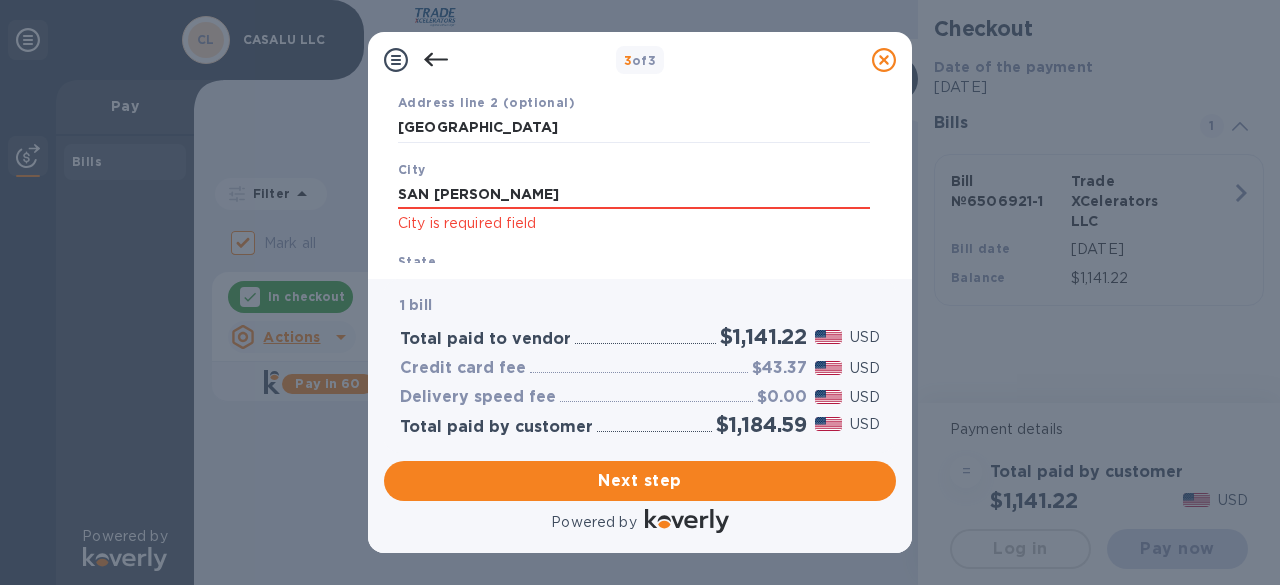 type on "SAN [PERSON_NAME]" 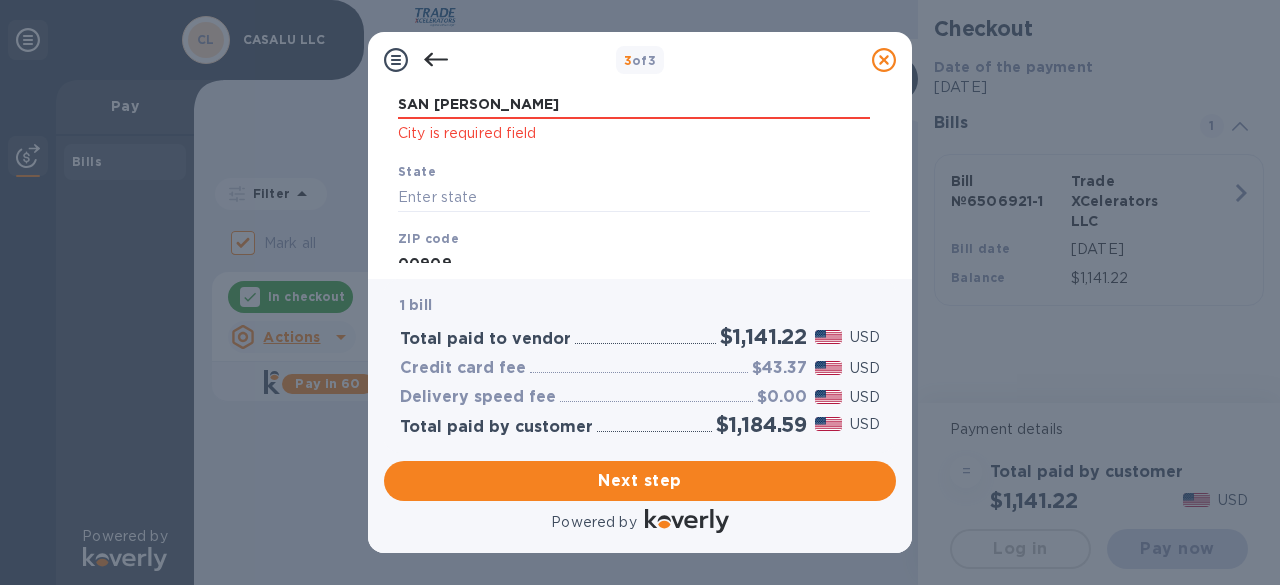 scroll, scrollTop: 389, scrollLeft: 0, axis: vertical 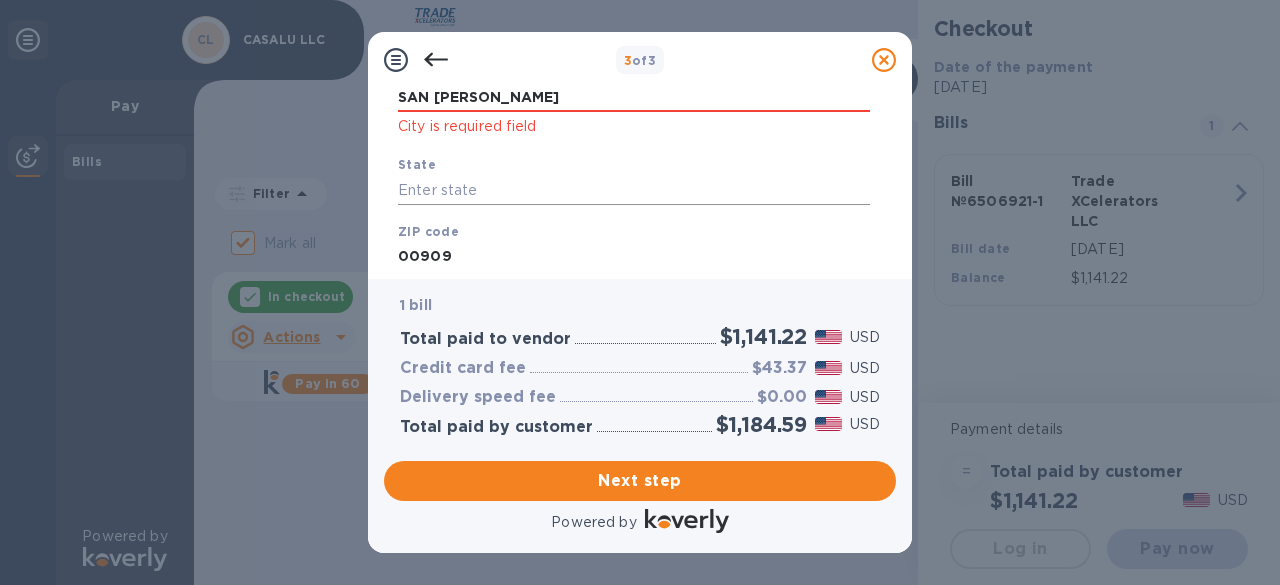 click at bounding box center (634, 190) 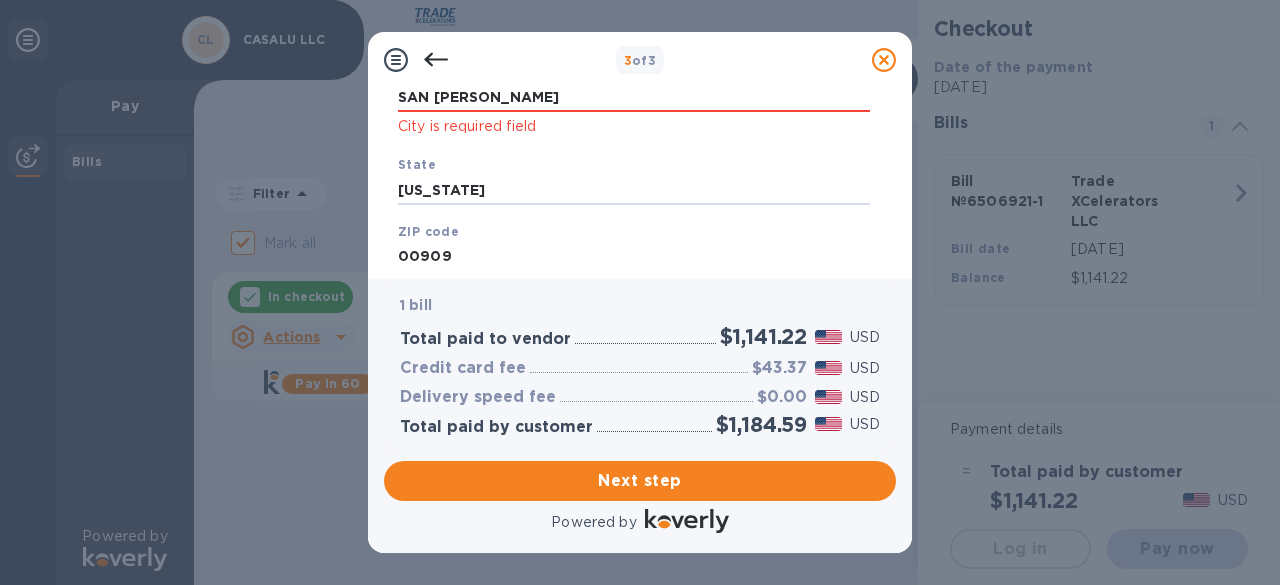 type on "[US_STATE]" 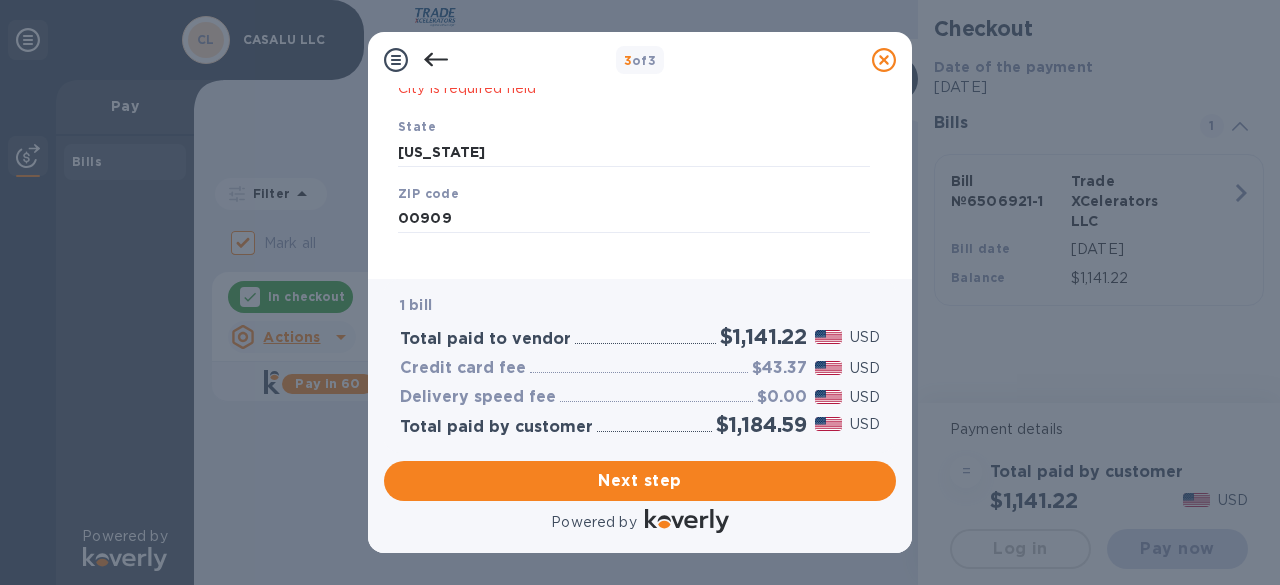scroll, scrollTop: 444, scrollLeft: 0, axis: vertical 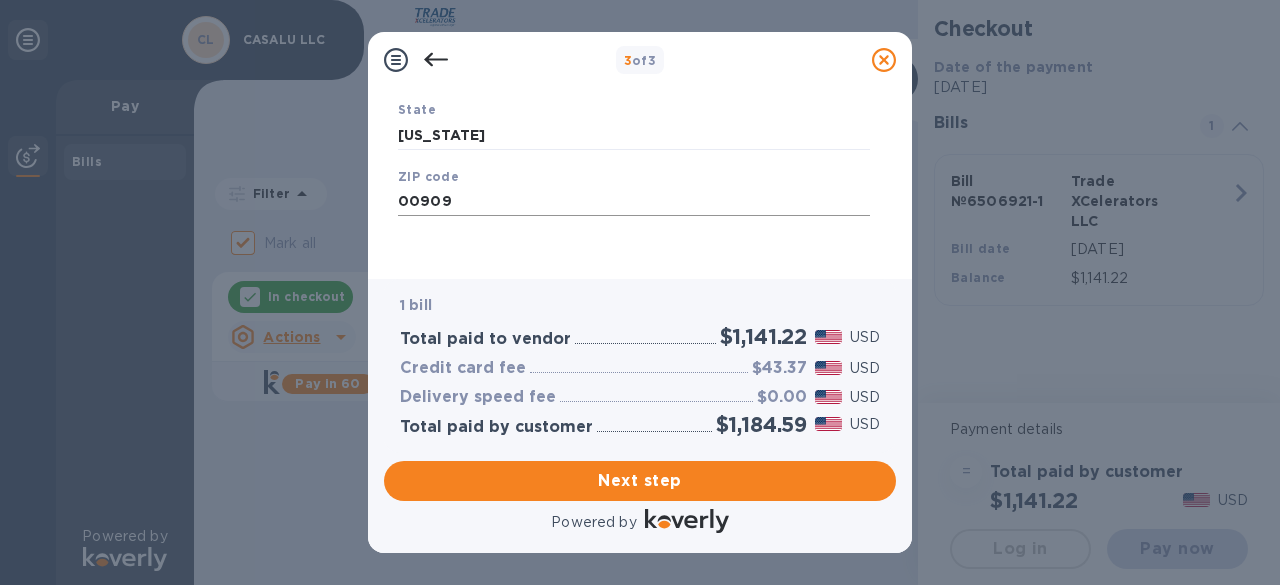 click on "00909" at bounding box center [634, 202] 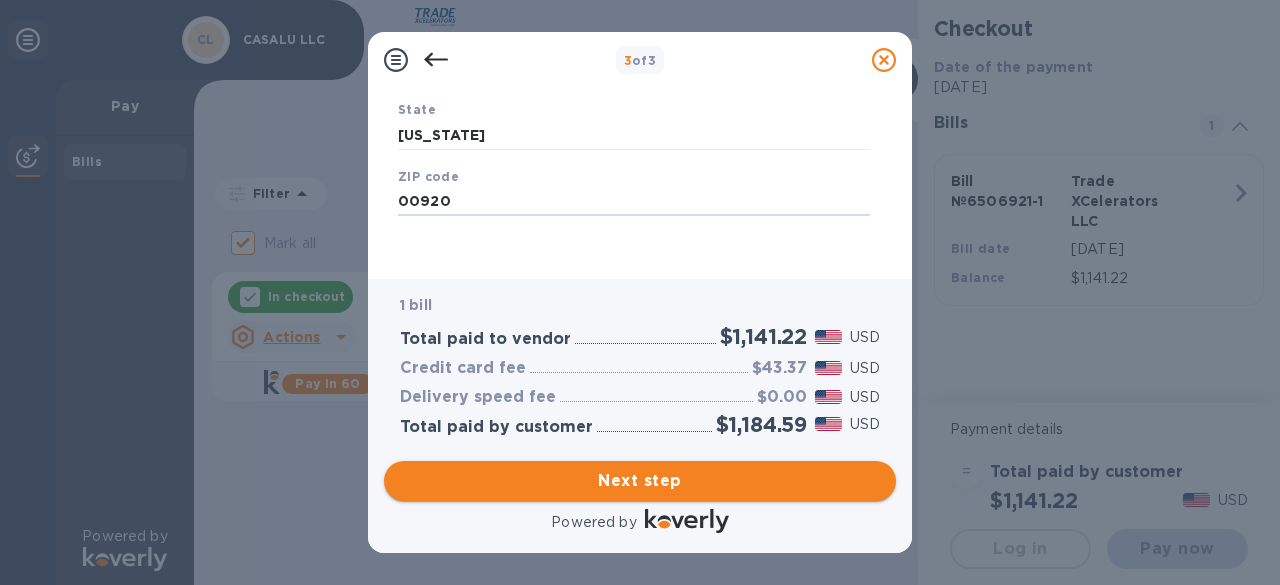 type on "00920" 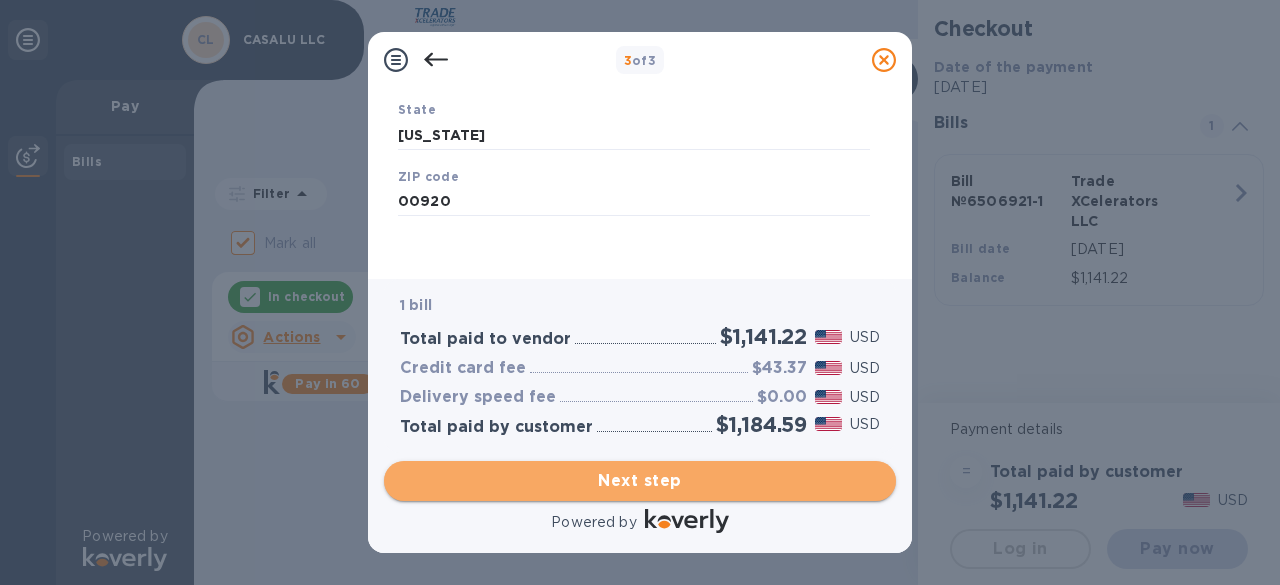 click on "Next step" at bounding box center (640, 481) 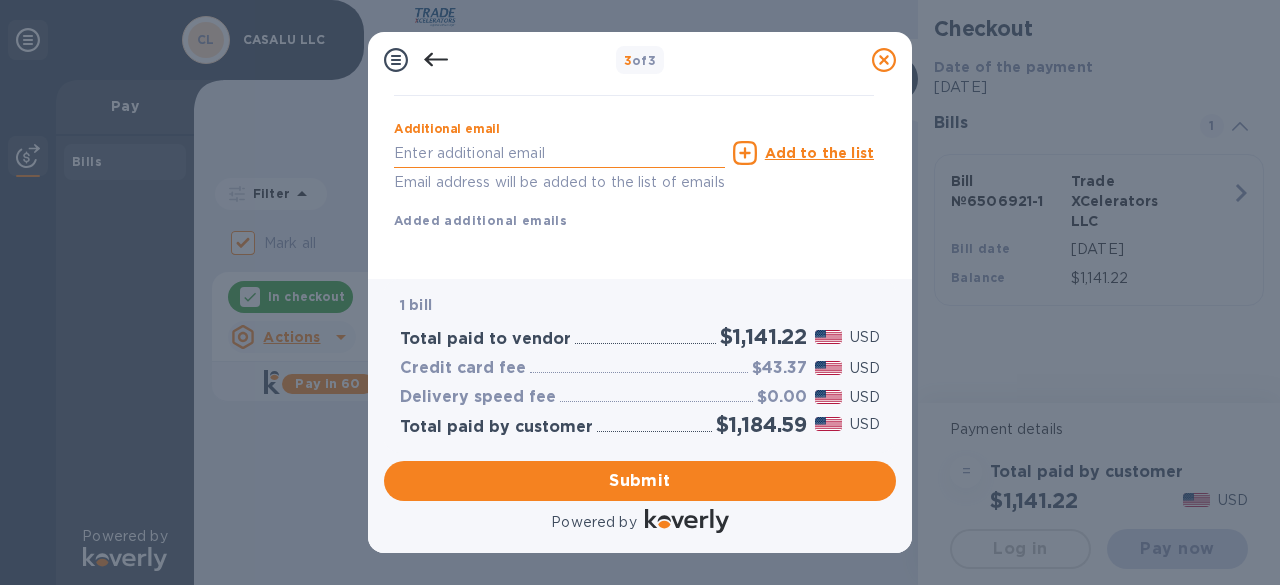 click at bounding box center [559, 153] 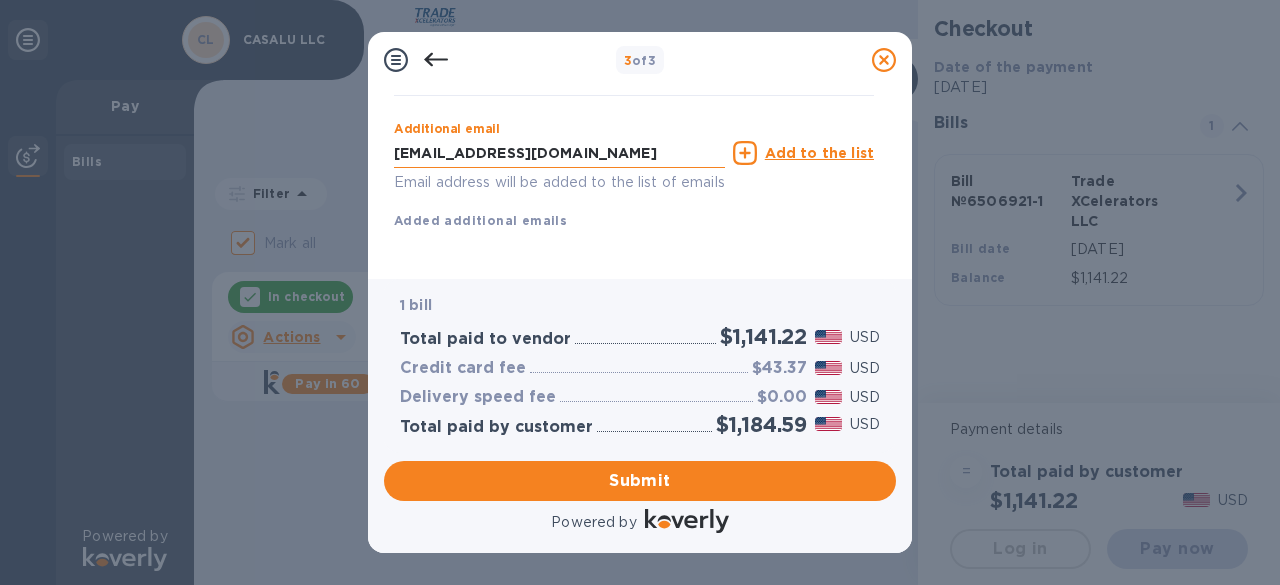 type on "[PERSON_NAME]" 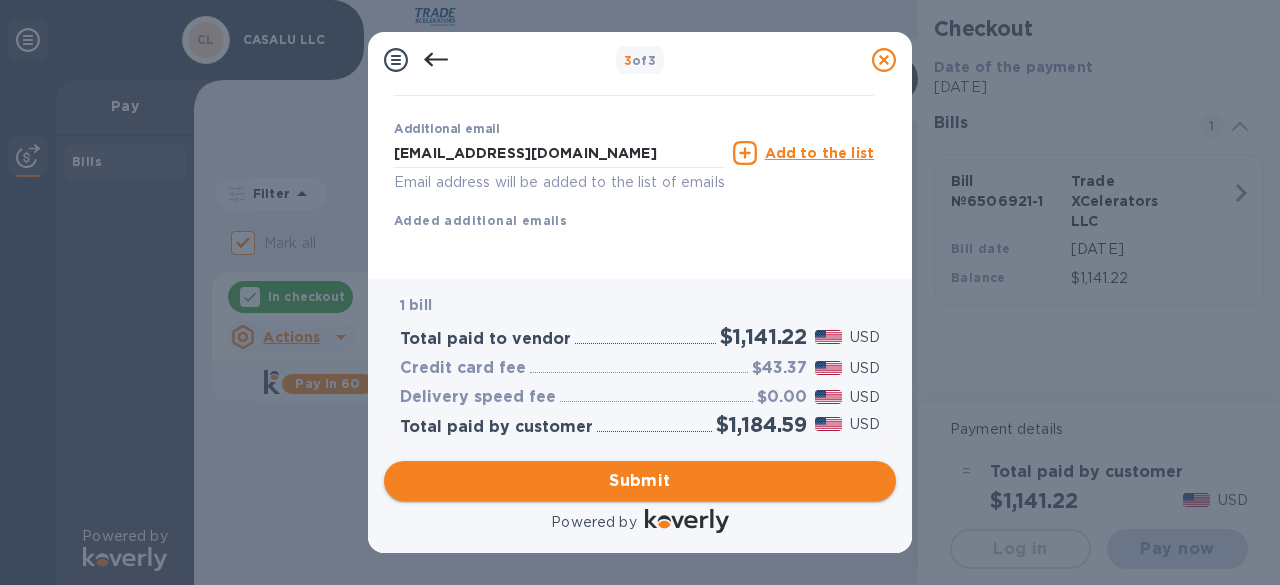 click on "Submit" at bounding box center [640, 481] 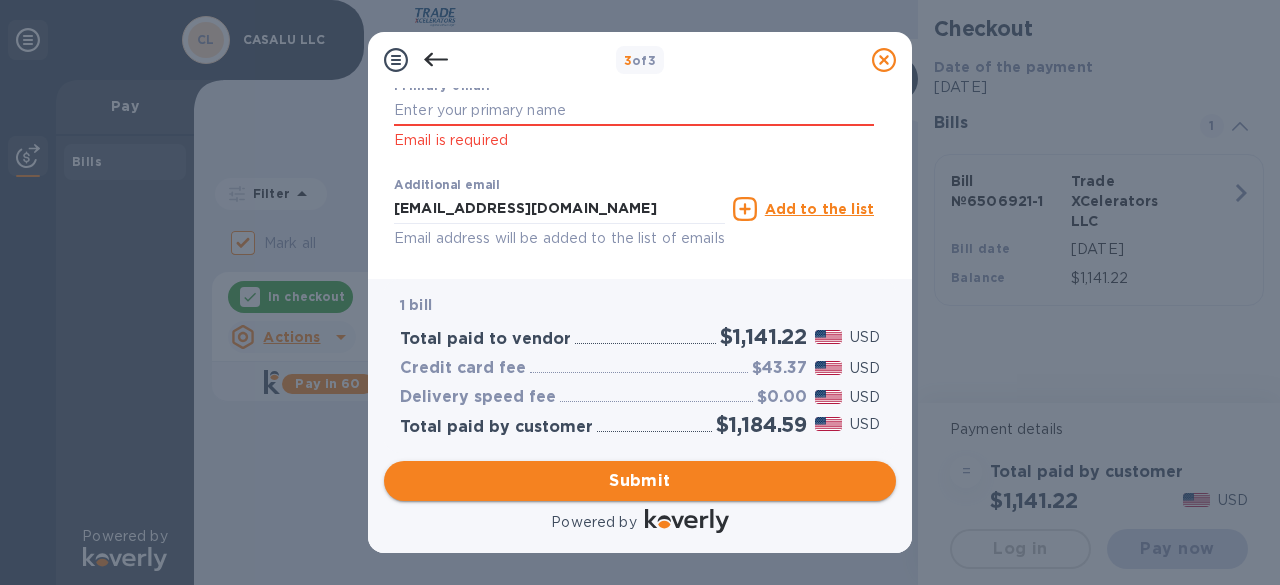 scroll, scrollTop: 519, scrollLeft: 0, axis: vertical 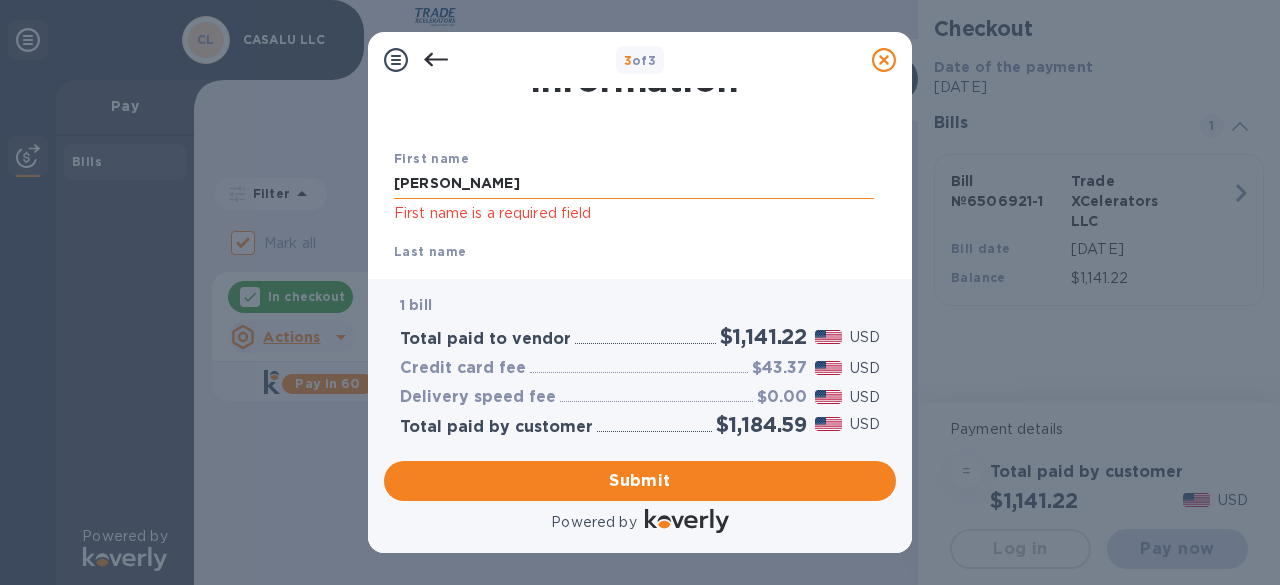 click on "[PERSON_NAME]" at bounding box center [634, 184] 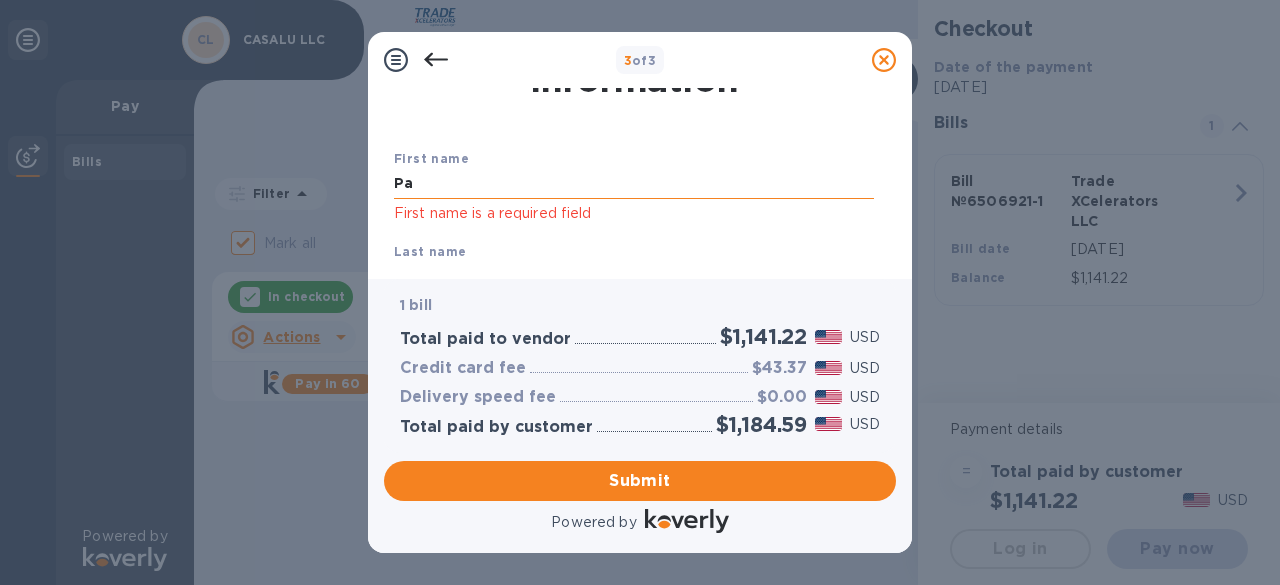 type on "P" 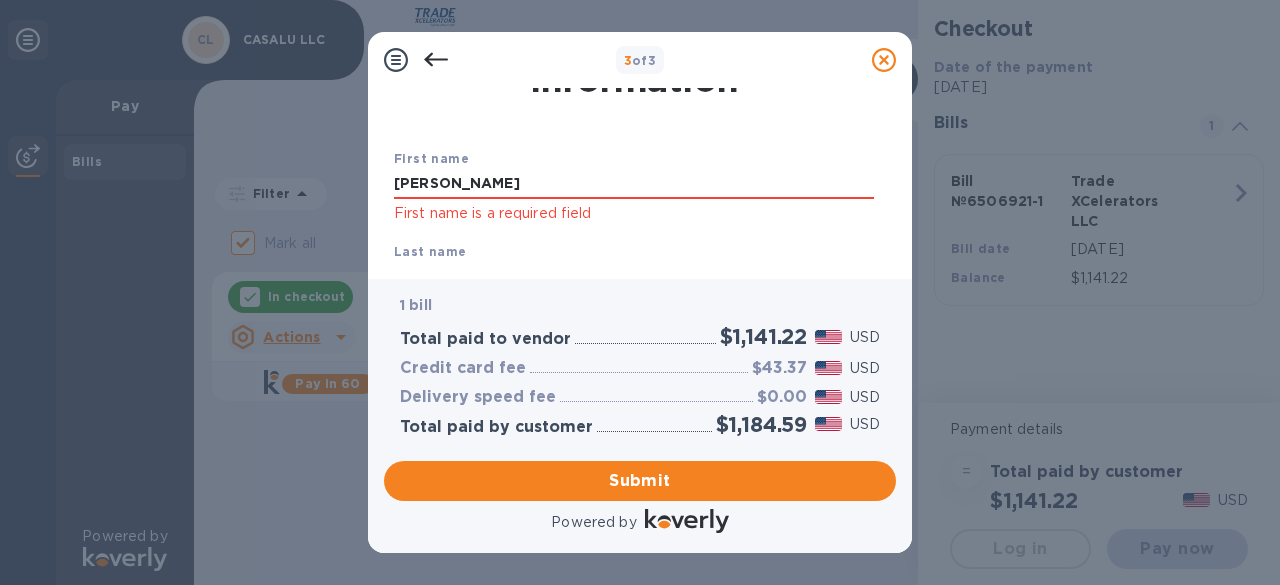 type on "[PERSON_NAME]" 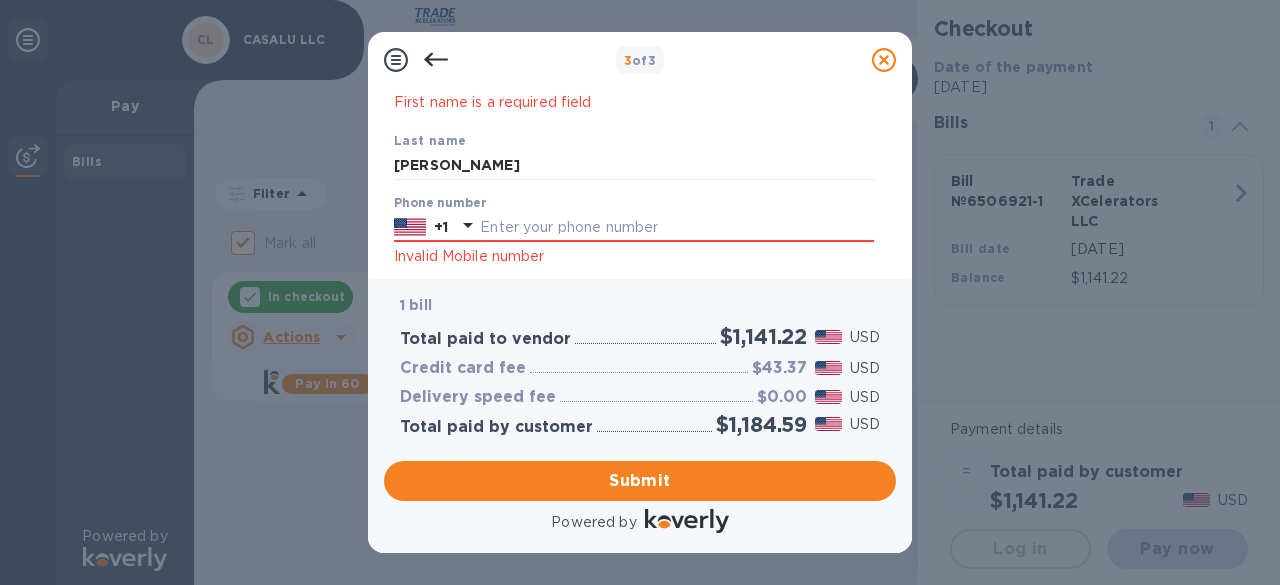 scroll, scrollTop: 214, scrollLeft: 0, axis: vertical 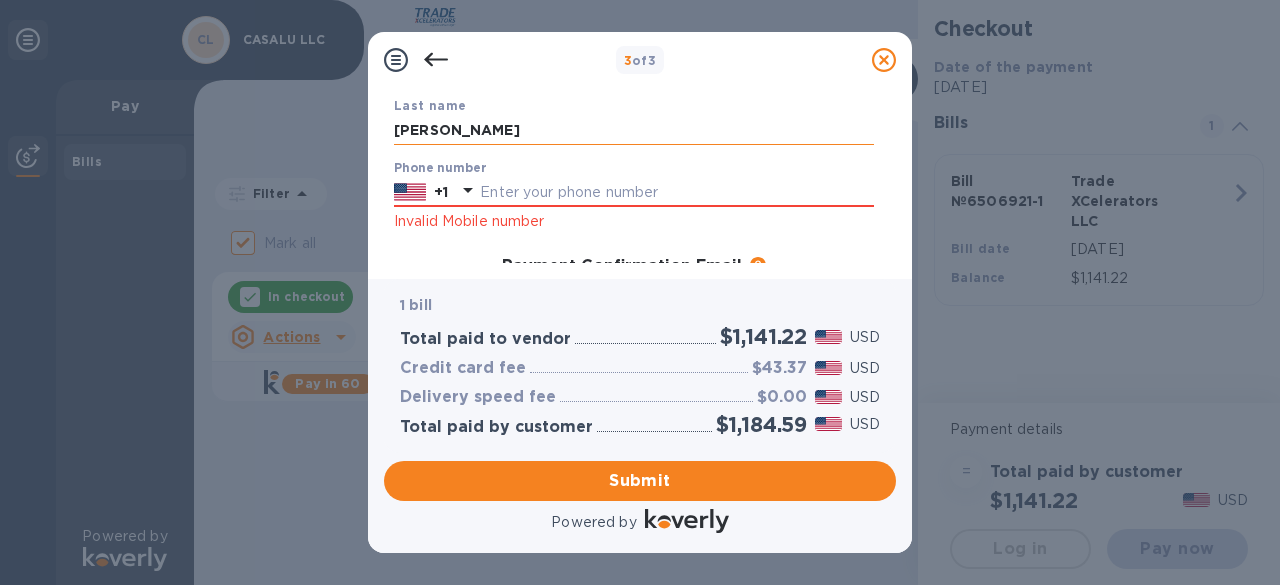 click on "[PERSON_NAME]" at bounding box center [634, 131] 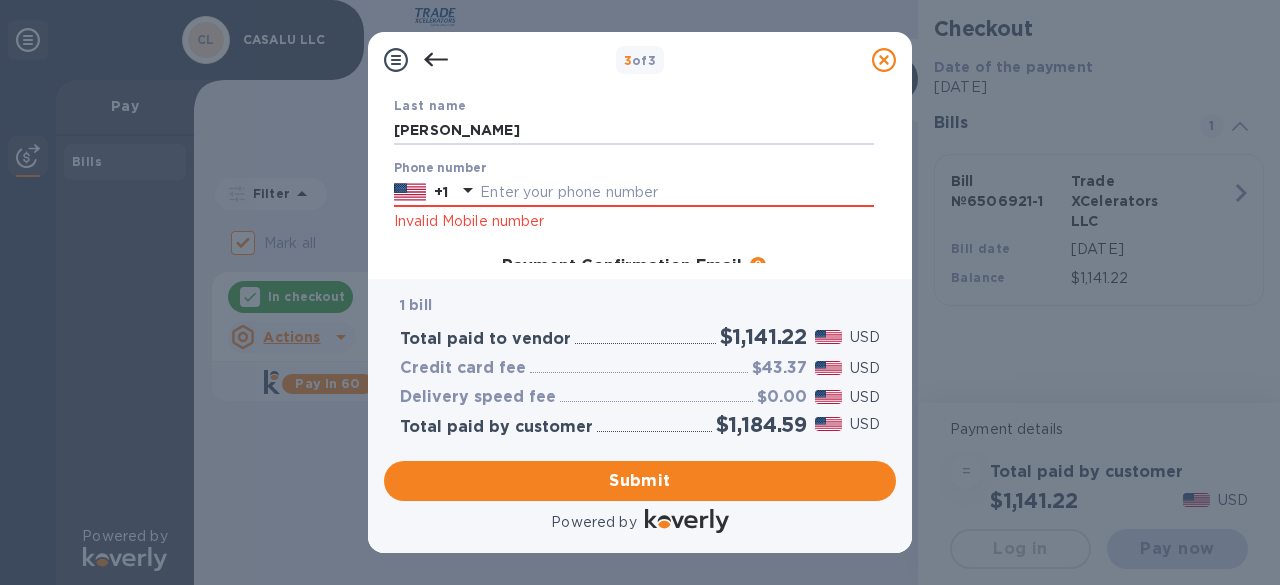 type on "[PERSON_NAME]" 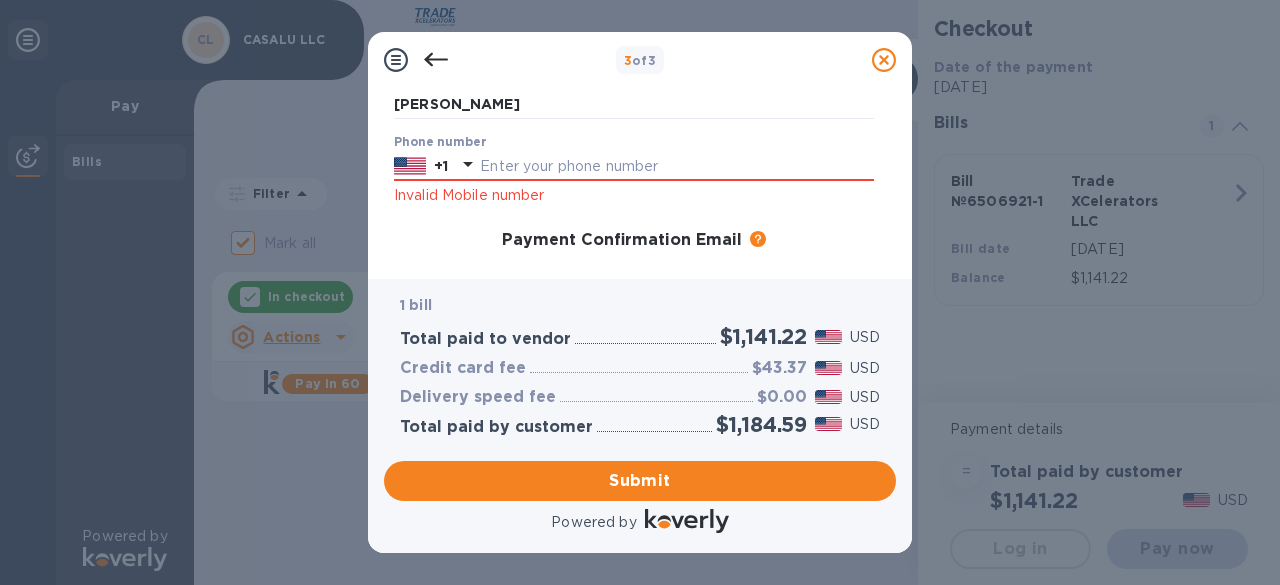 scroll, scrollTop: 250, scrollLeft: 0, axis: vertical 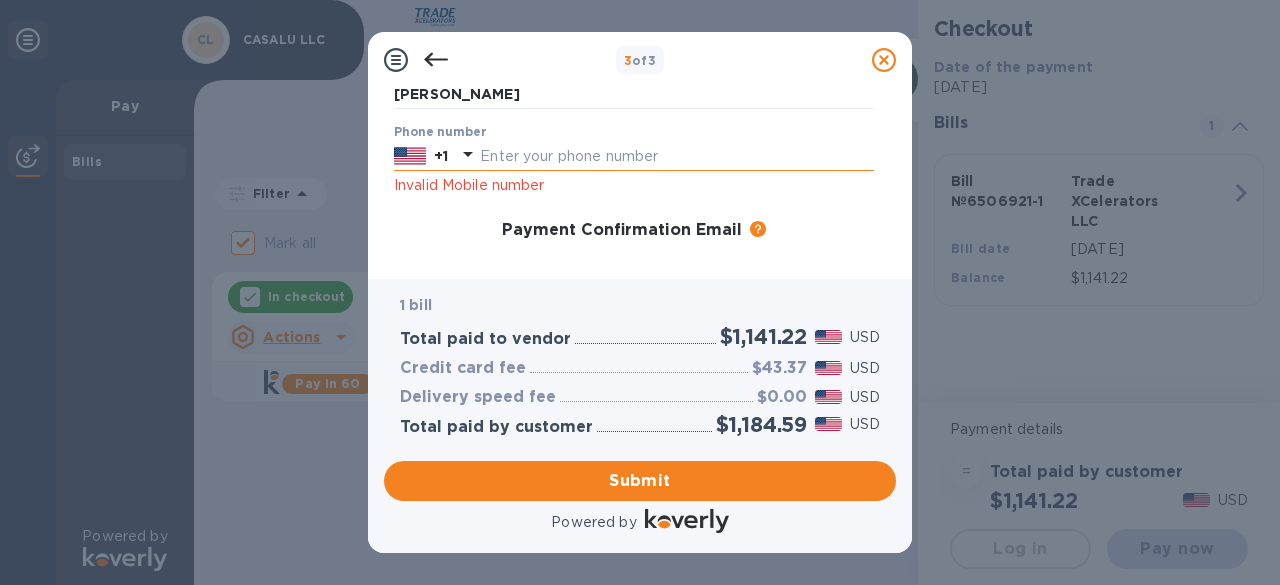 click at bounding box center [677, 156] 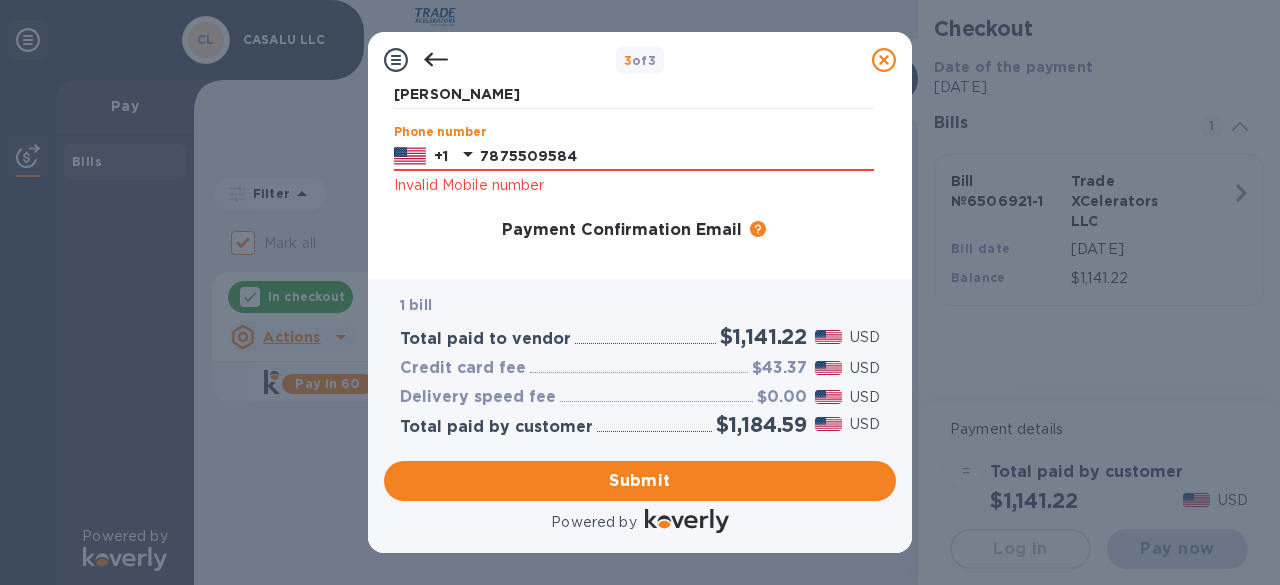 type on "7875509584" 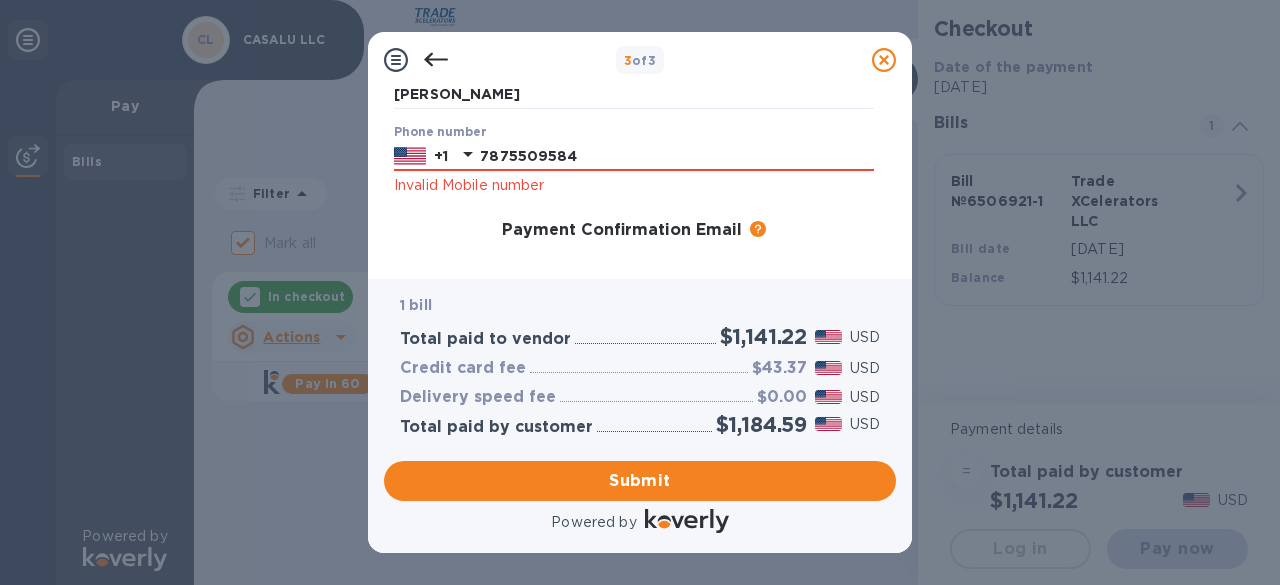 drag, startPoint x: 896, startPoint y: 165, endPoint x: 892, endPoint y: 195, distance: 30.265491 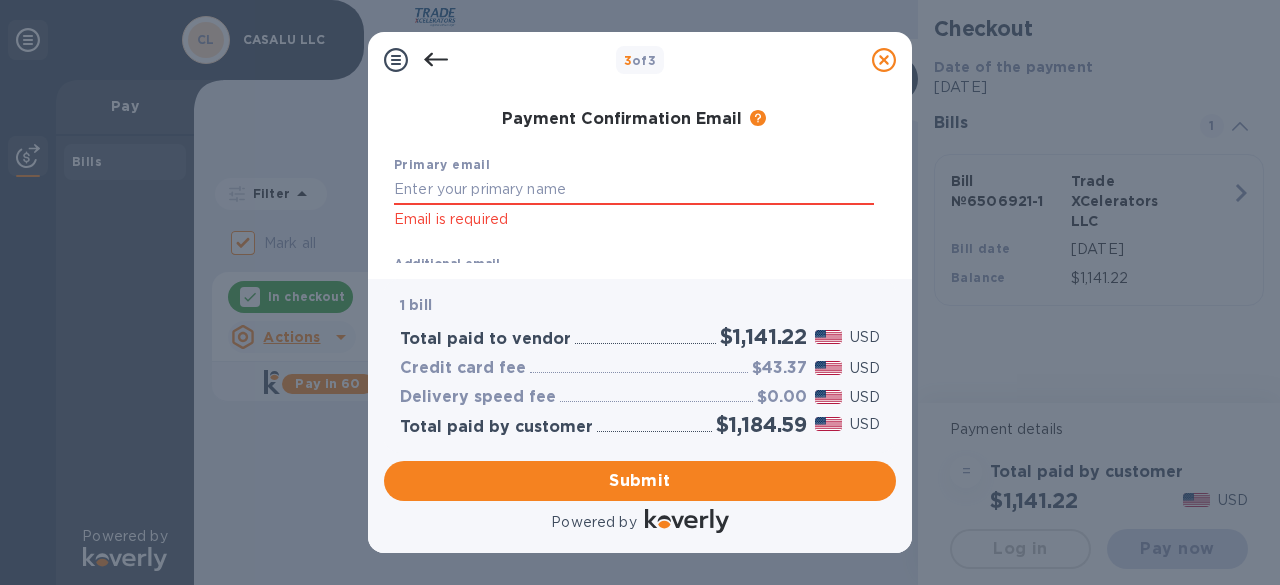 scroll, scrollTop: 364, scrollLeft: 0, axis: vertical 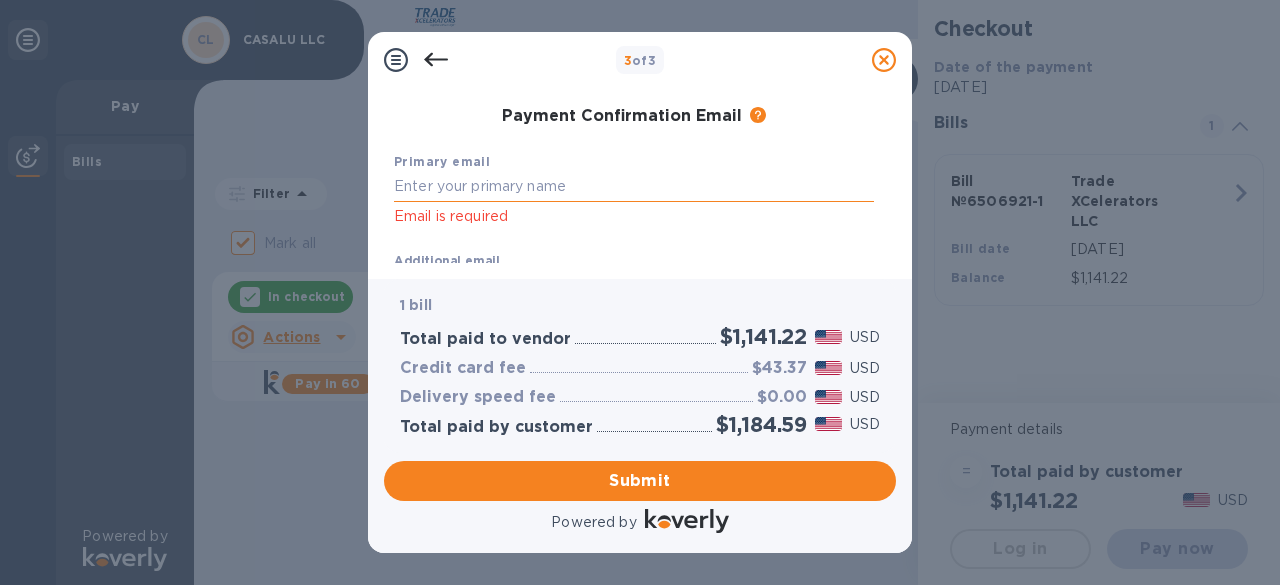 click at bounding box center [634, 187] 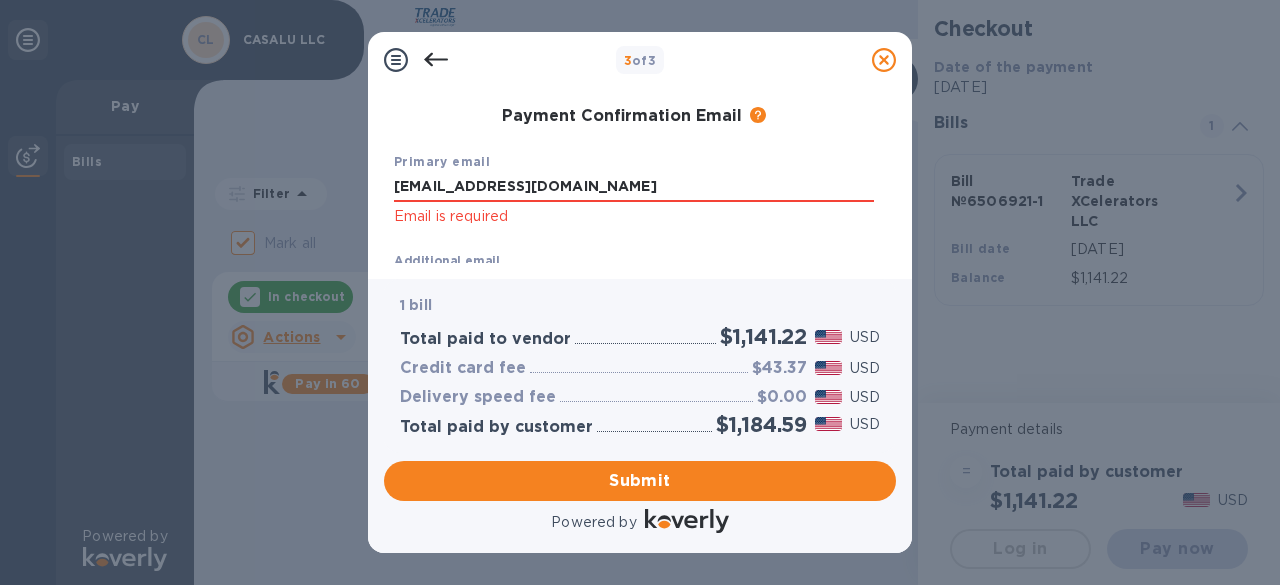 type on "[EMAIL_ADDRESS][DOMAIN_NAME]" 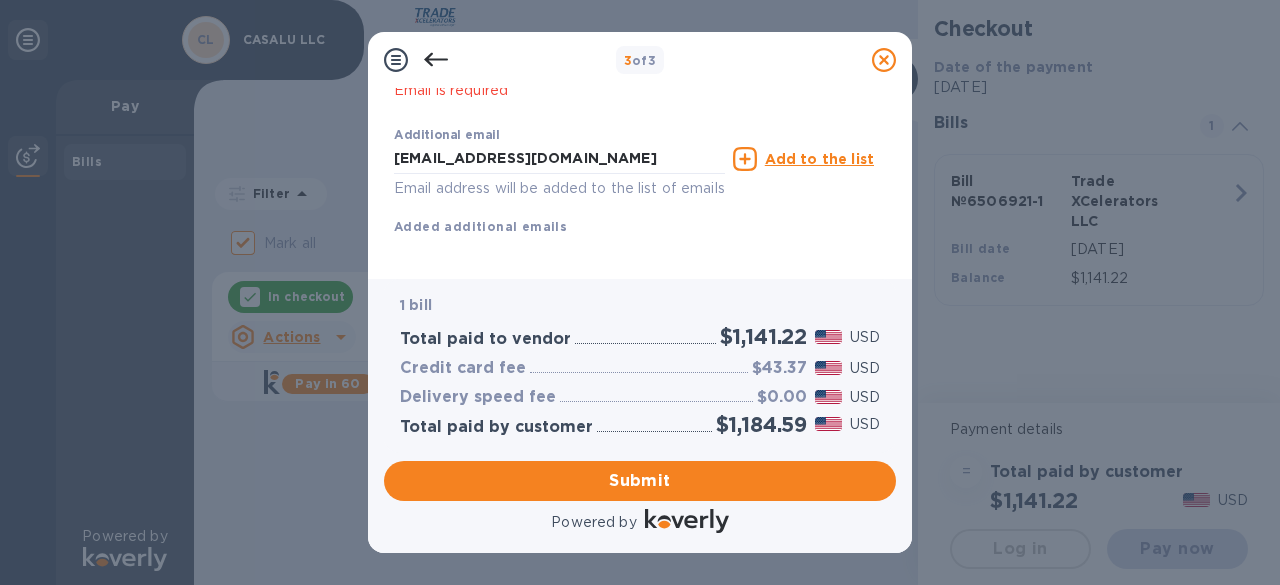 scroll, scrollTop: 519, scrollLeft: 0, axis: vertical 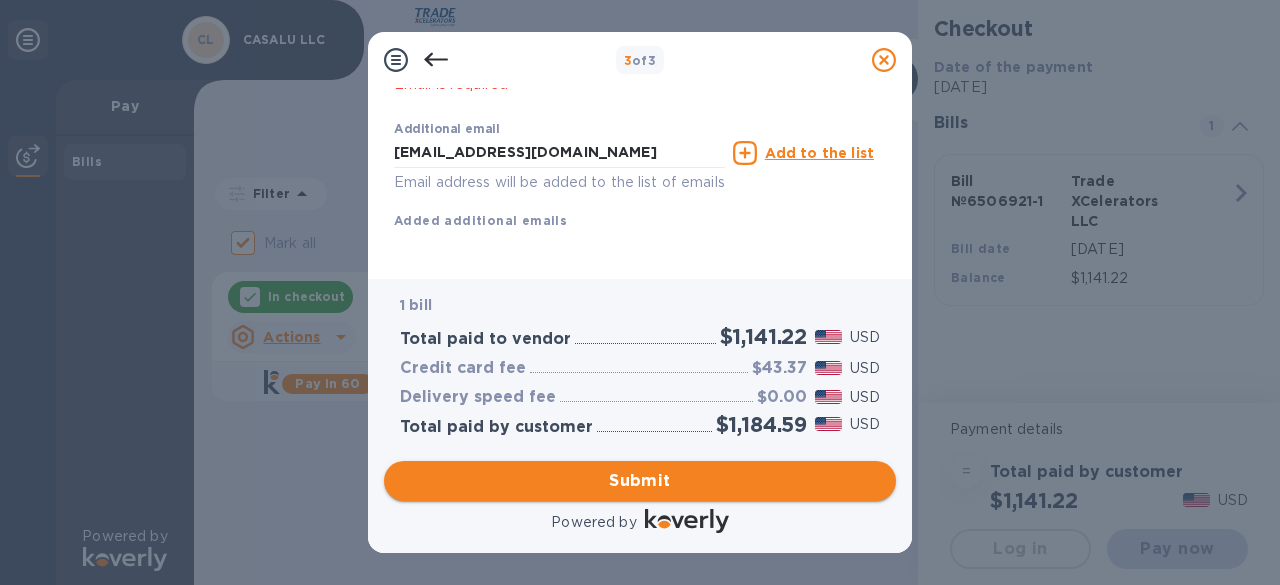 click on "Submit" at bounding box center (640, 481) 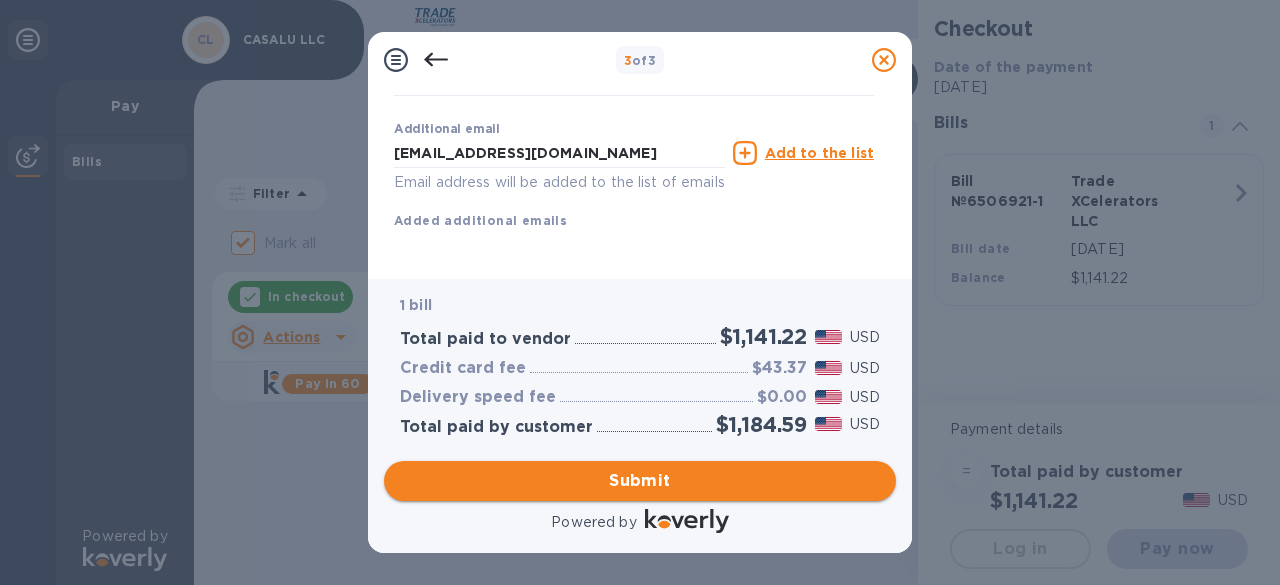 scroll, scrollTop: 440, scrollLeft: 0, axis: vertical 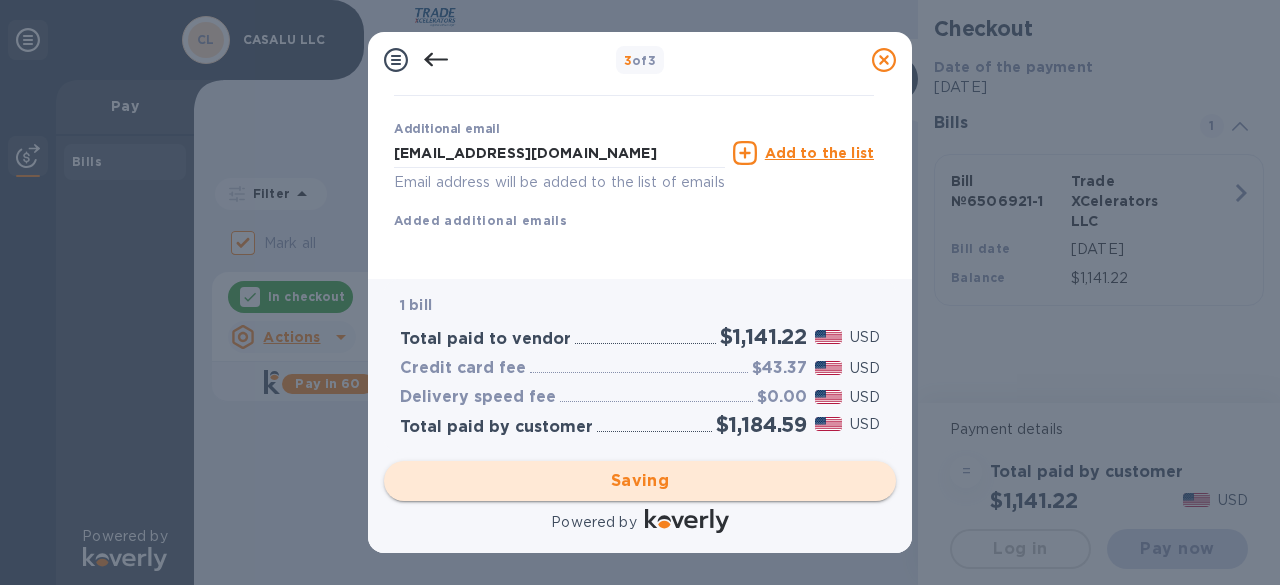 checkbox on "false" 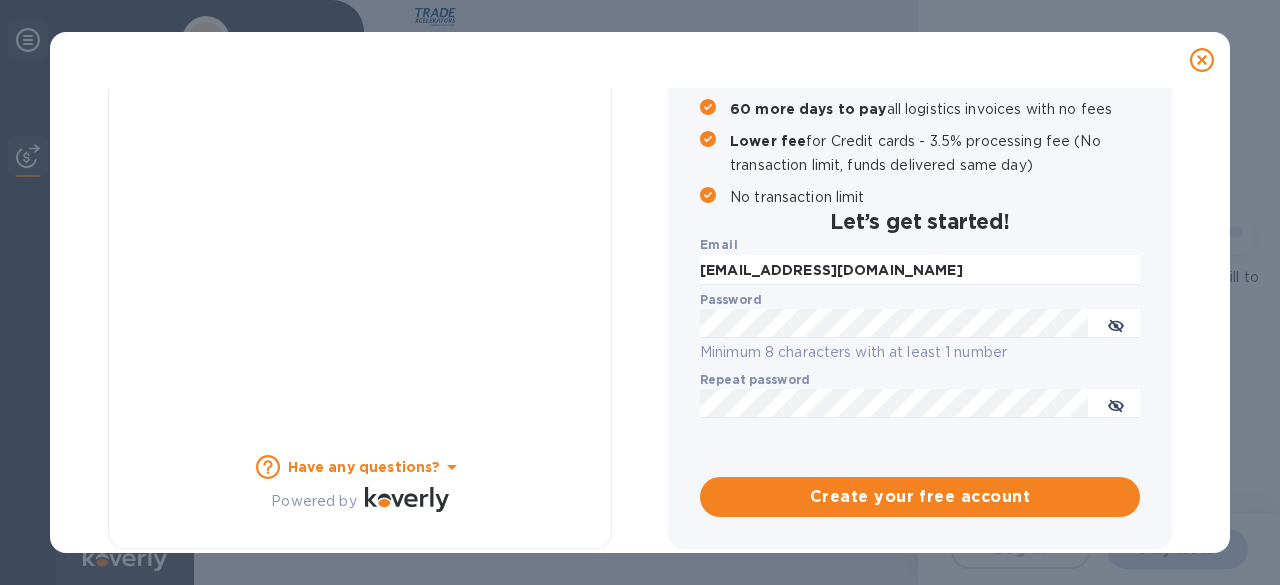 scroll, scrollTop: 334, scrollLeft: 0, axis: vertical 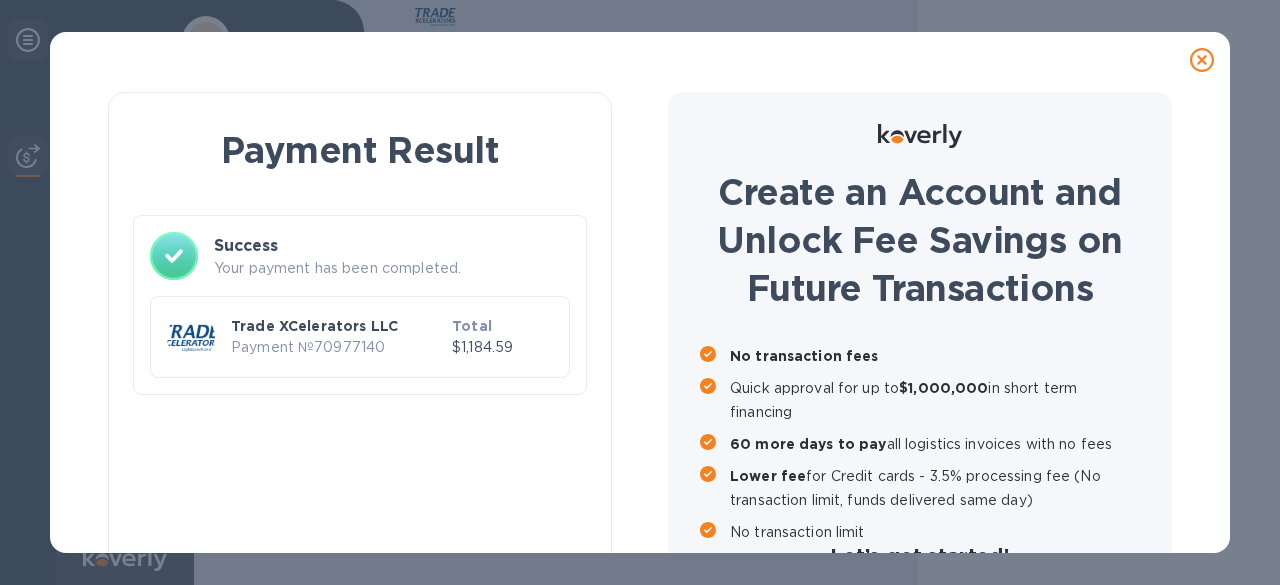 drag, startPoint x: 534, startPoint y: 125, endPoint x: 390, endPoint y: 51, distance: 161.9012 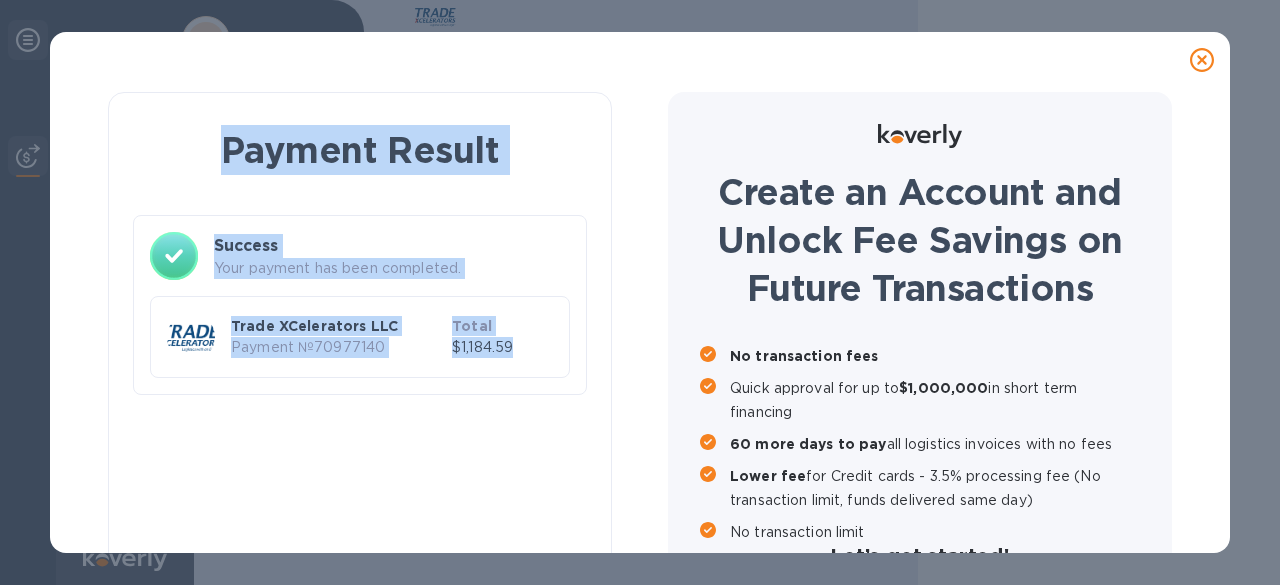 drag, startPoint x: 178, startPoint y: 110, endPoint x: 563, endPoint y: 369, distance: 464.01077 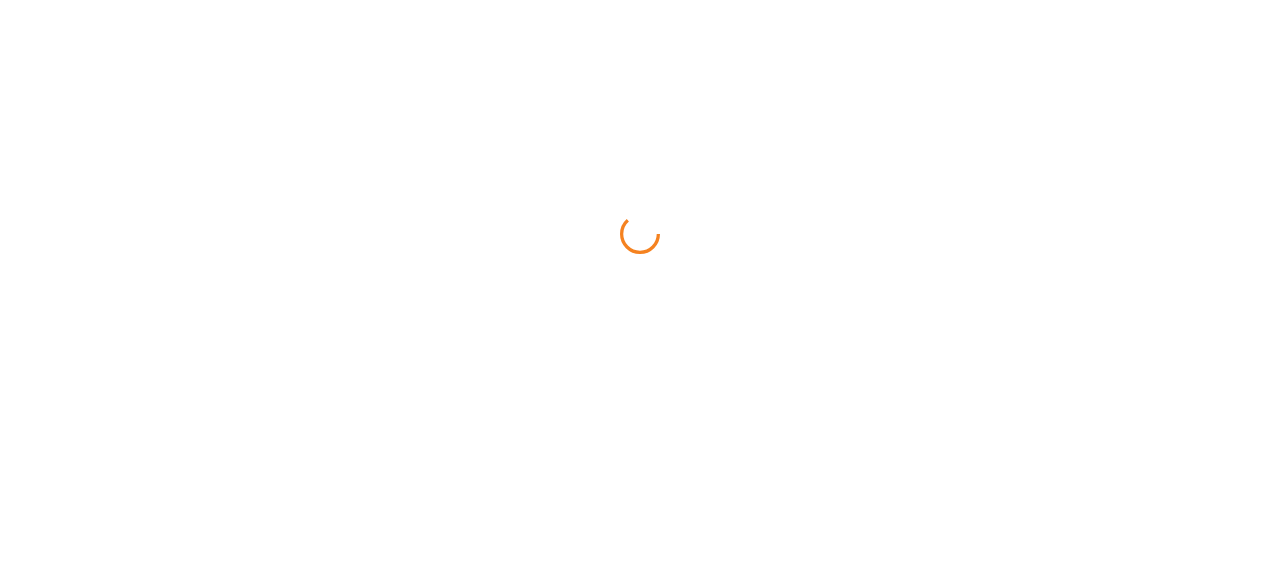 scroll, scrollTop: 0, scrollLeft: 0, axis: both 